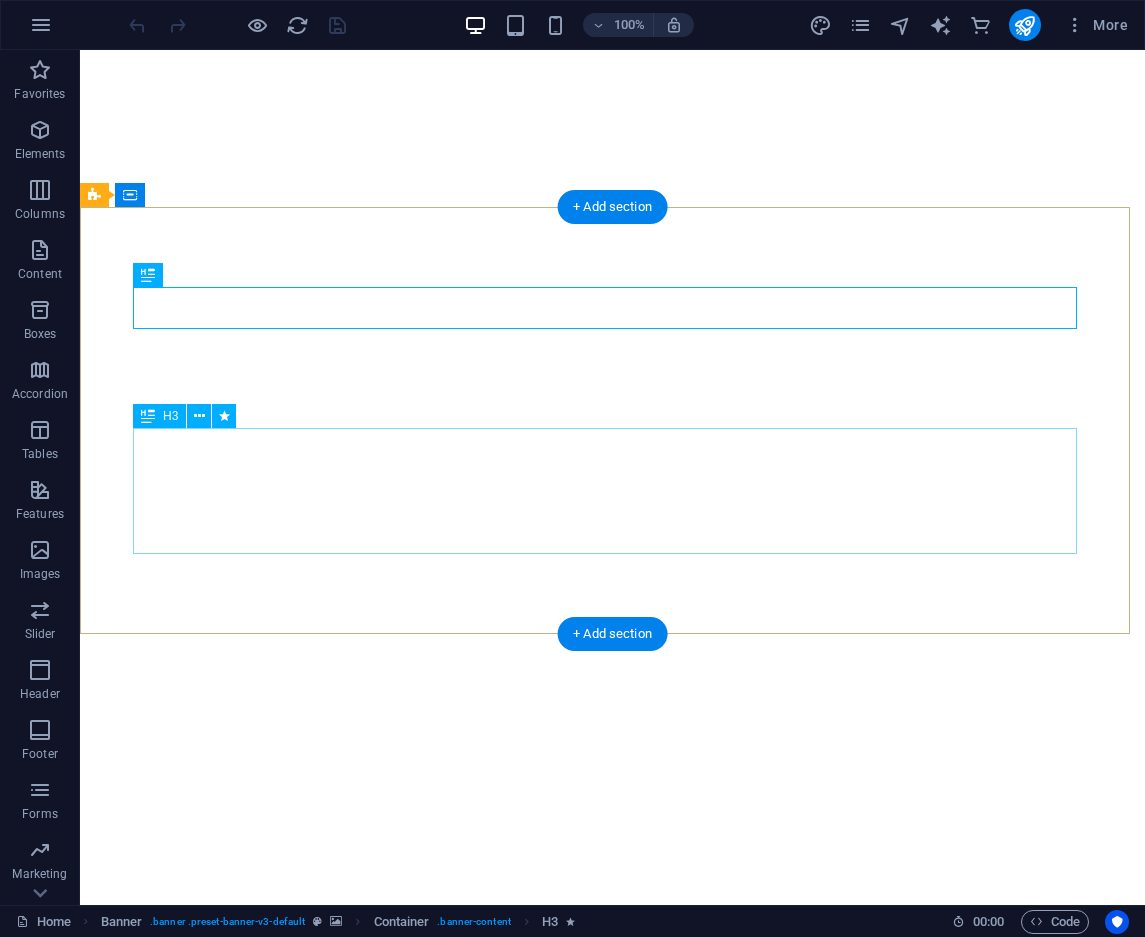 scroll, scrollTop: 0, scrollLeft: 0, axis: both 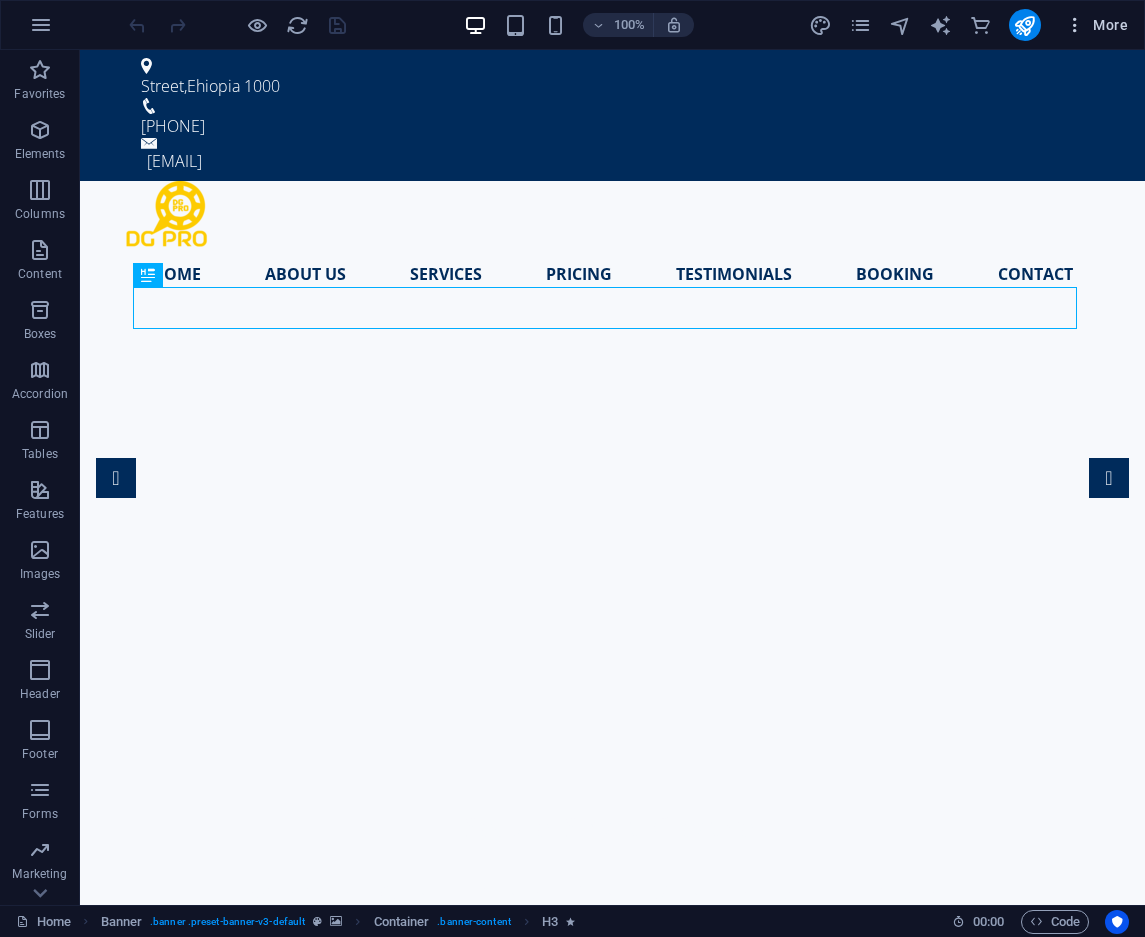 click at bounding box center (1075, 25) 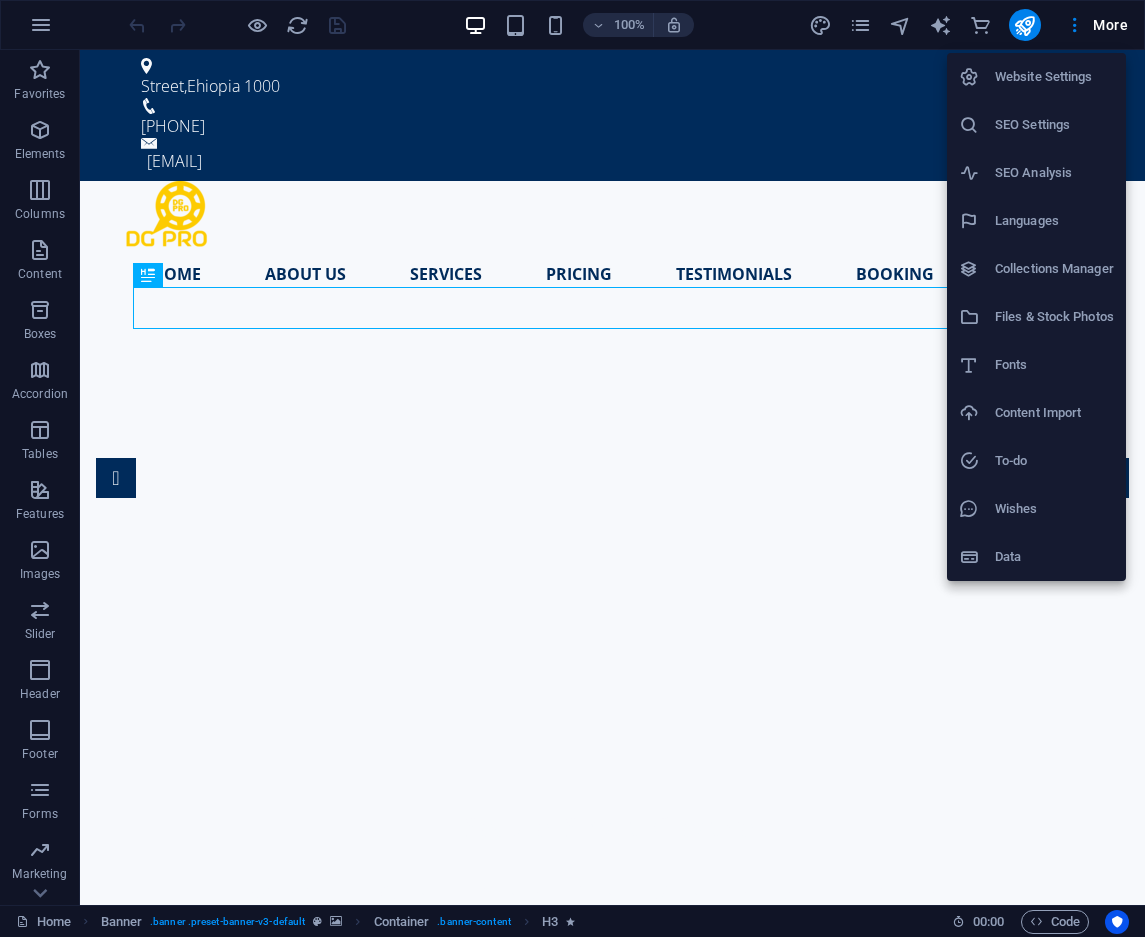 click on "Website Settings" at bounding box center [1054, 77] 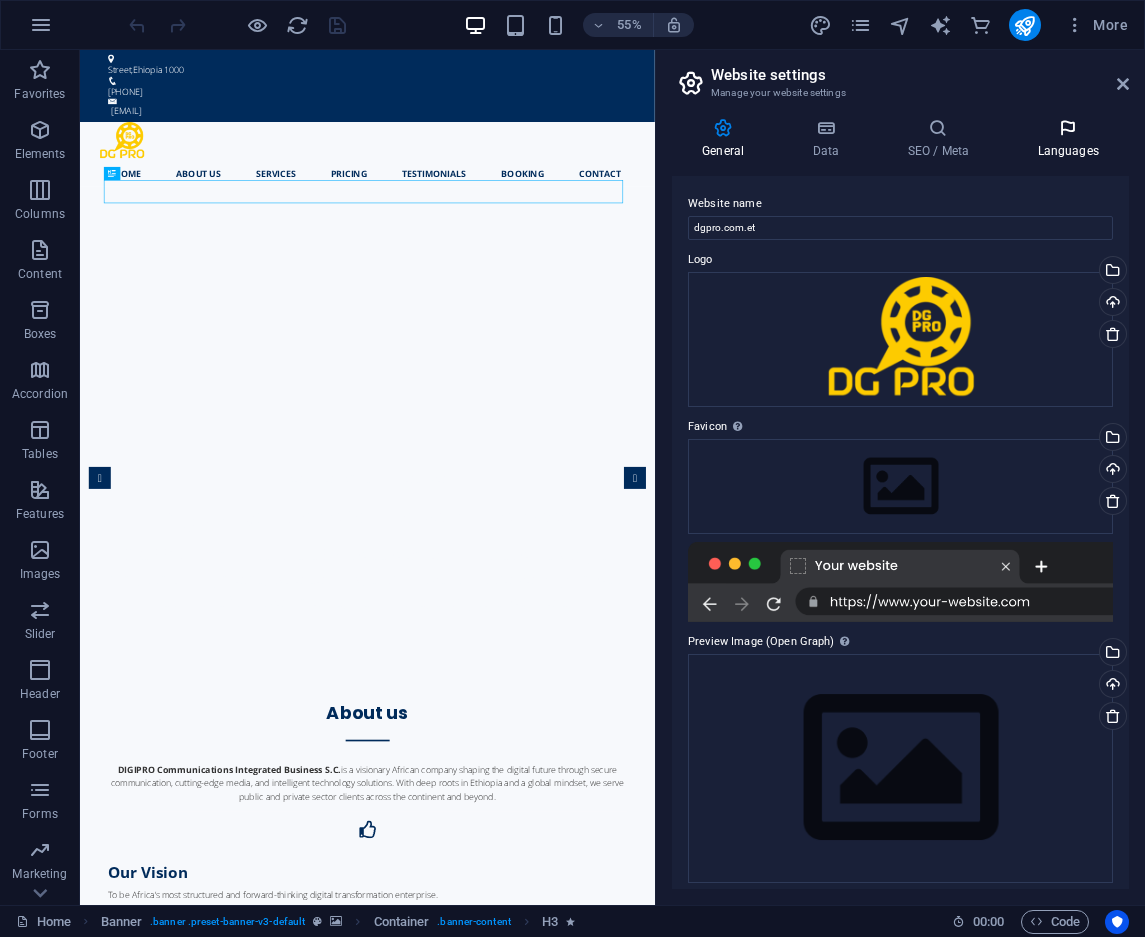 click on "Languages" at bounding box center [1068, 139] 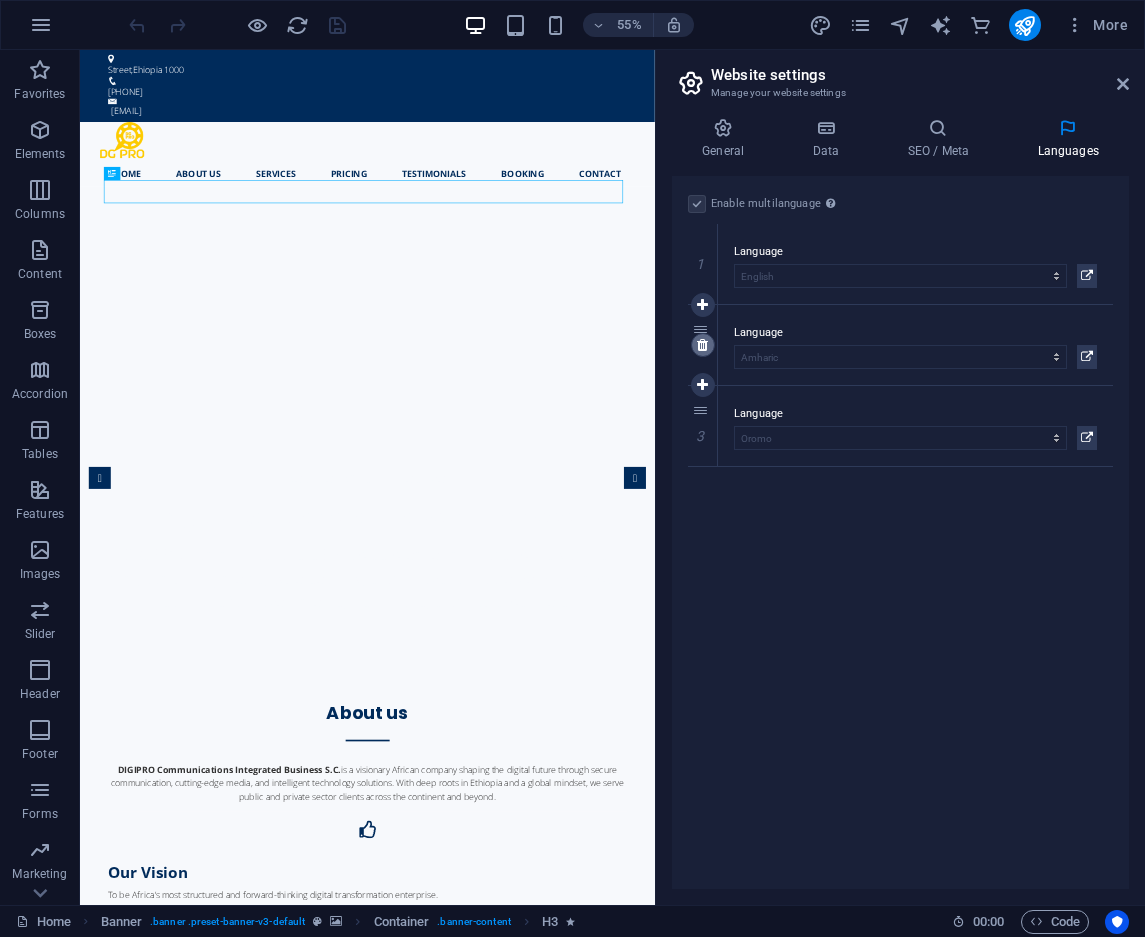 click at bounding box center (702, 345) 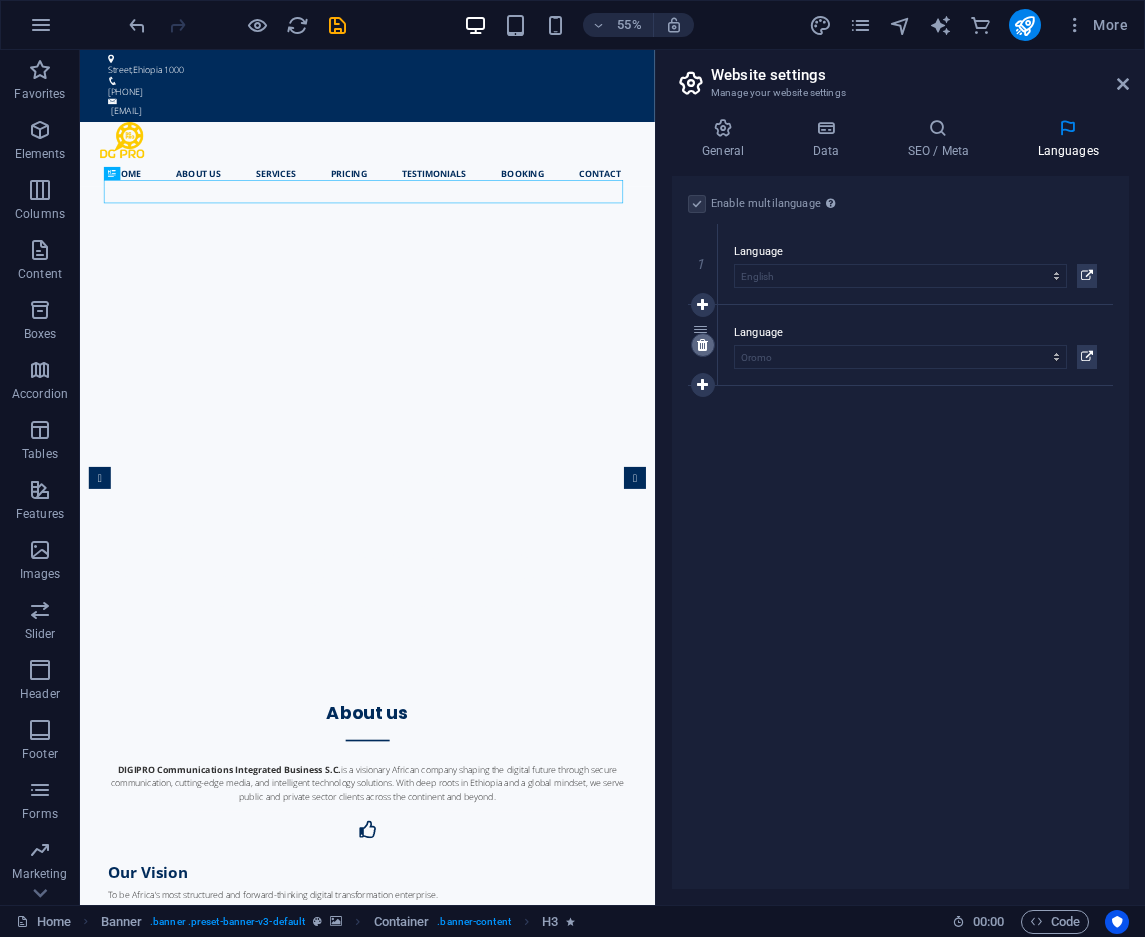 click at bounding box center (702, 345) 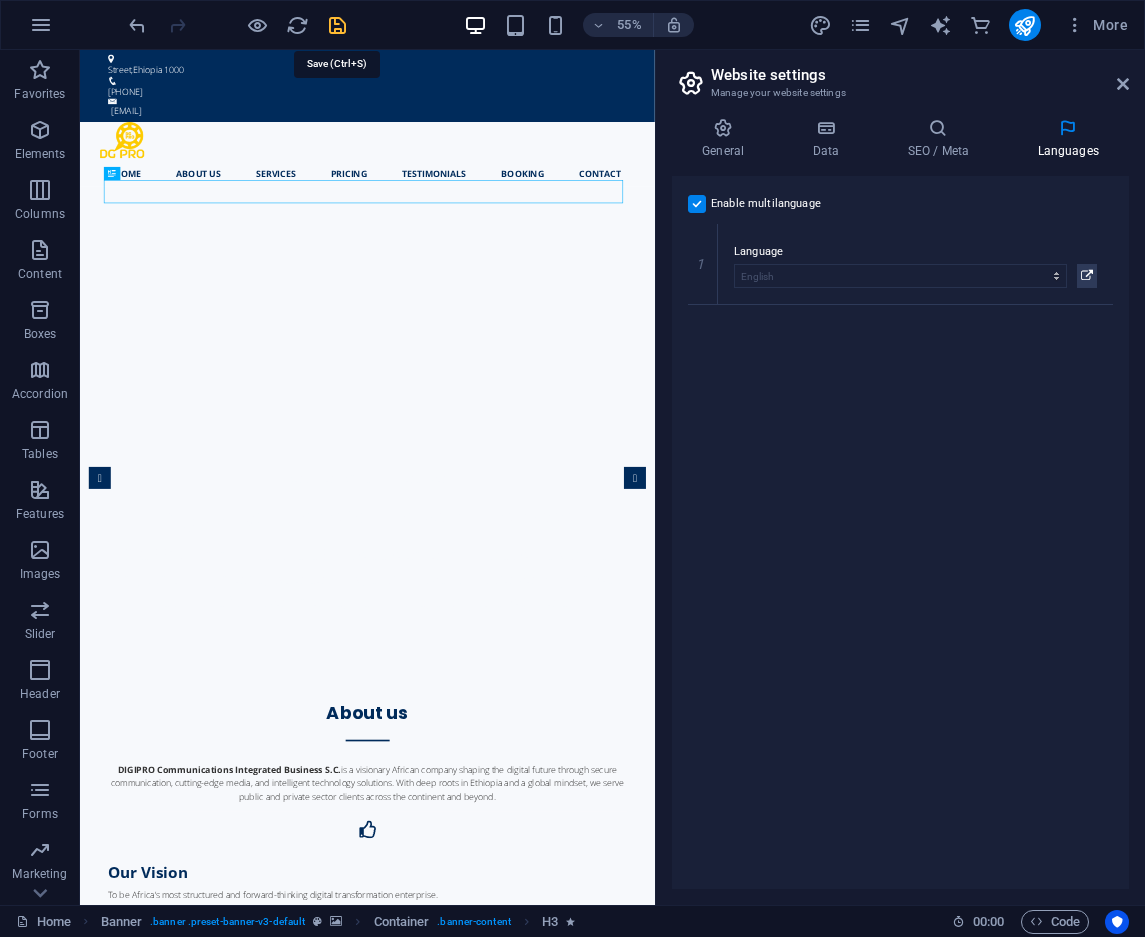 click at bounding box center [337, 25] 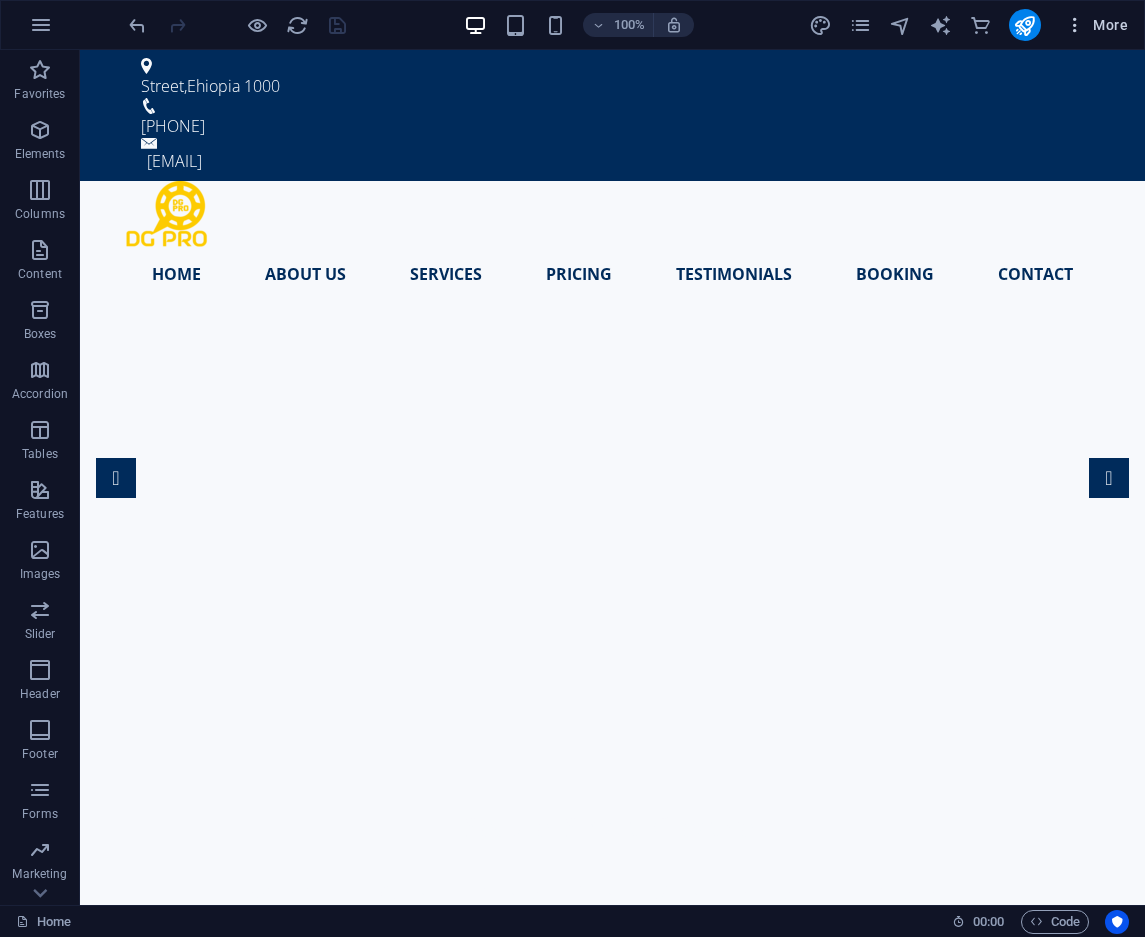 click at bounding box center (1075, 25) 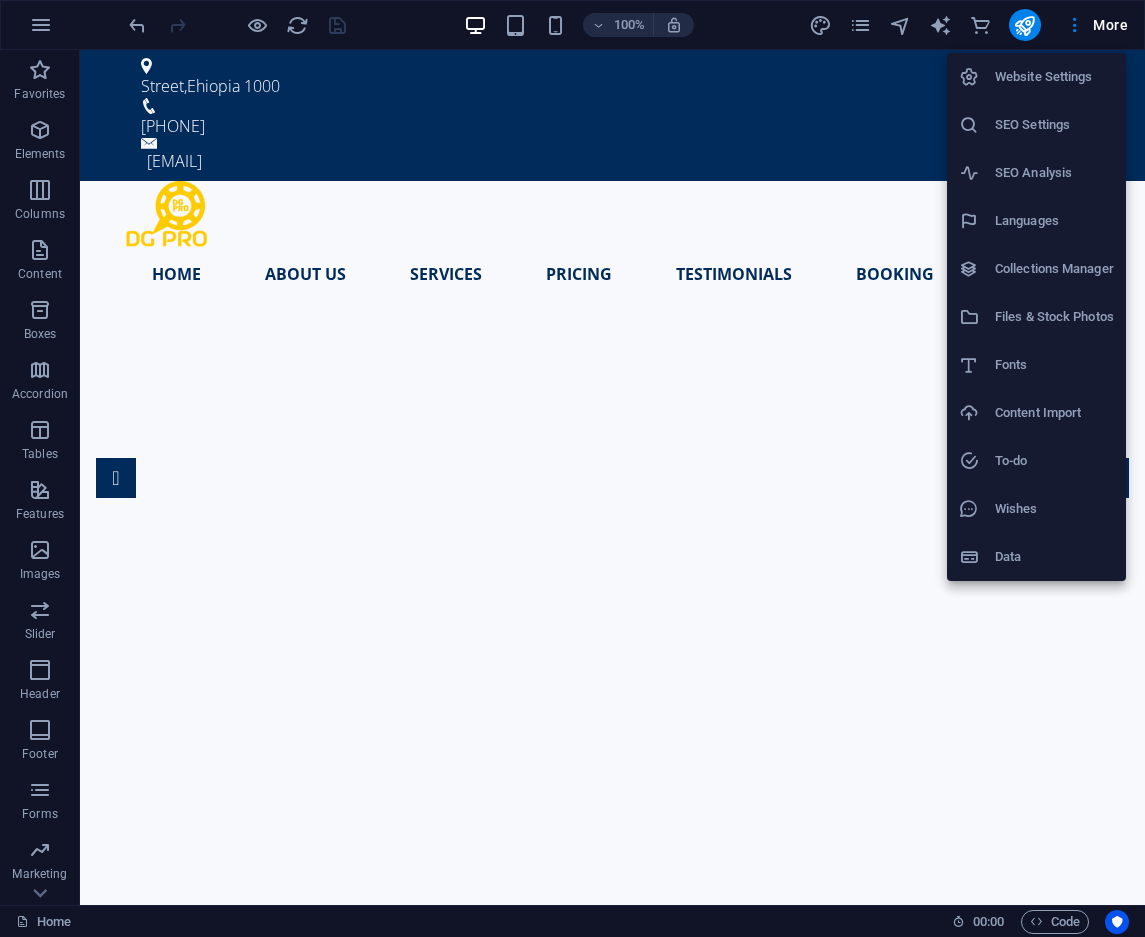 click on "Website Settings" at bounding box center (1054, 77) 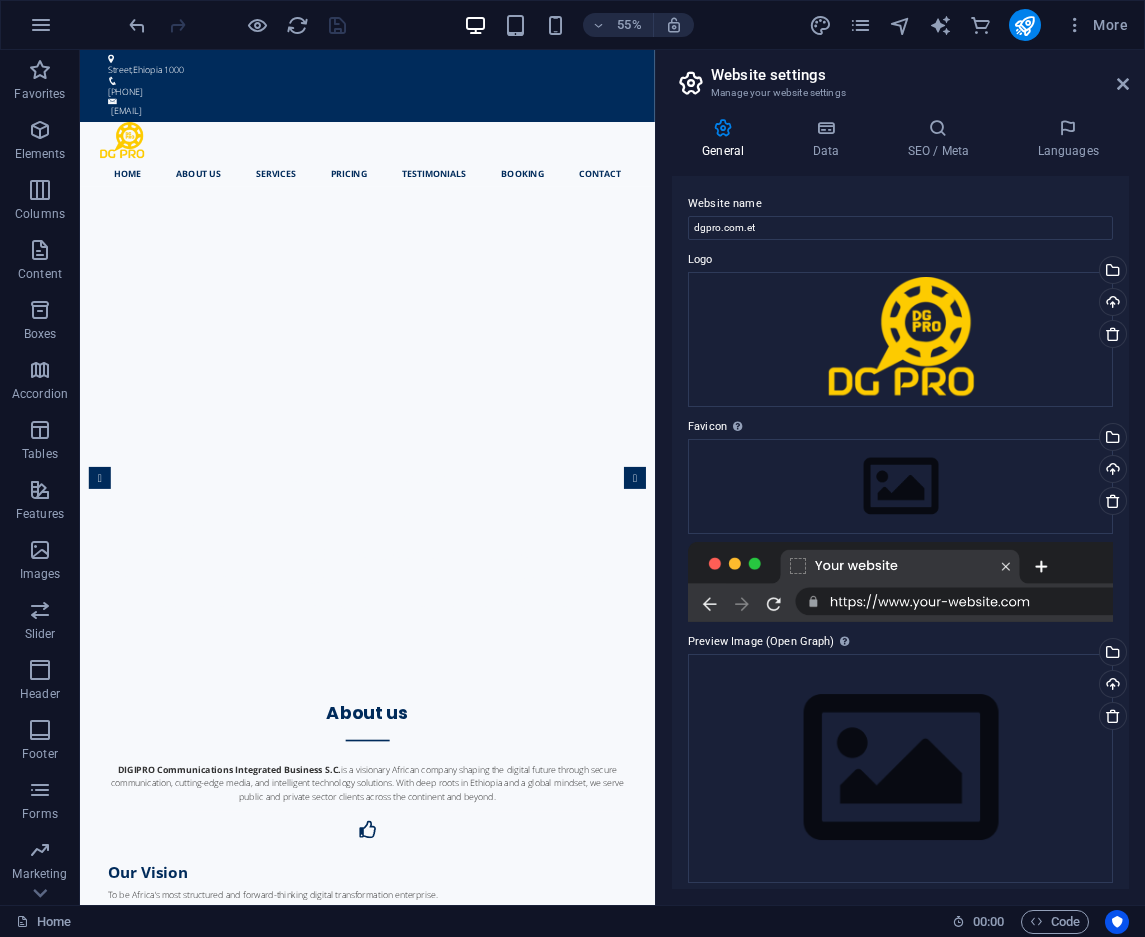 scroll, scrollTop: 10, scrollLeft: 0, axis: vertical 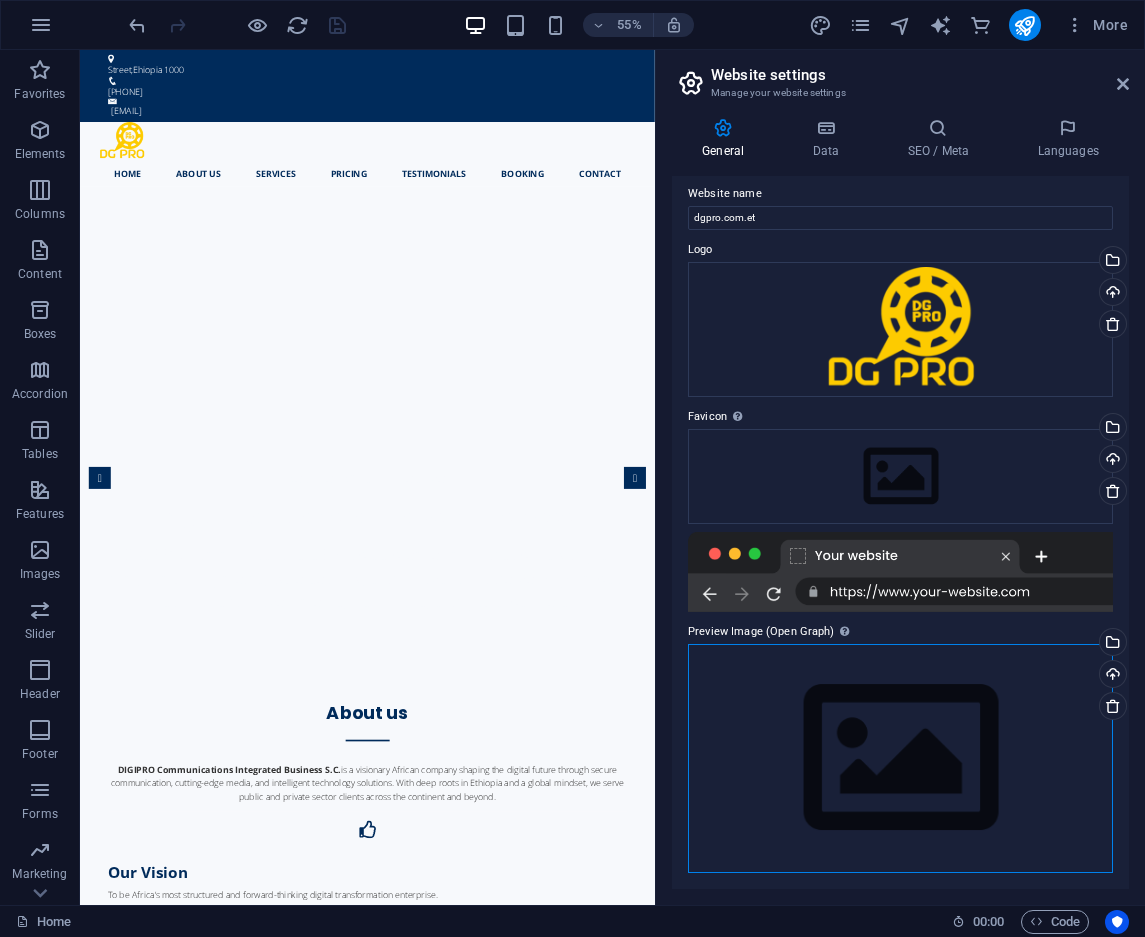 click on "Drag files here, click to choose files or select files from Files or our free stock photos & videos" at bounding box center [900, 758] 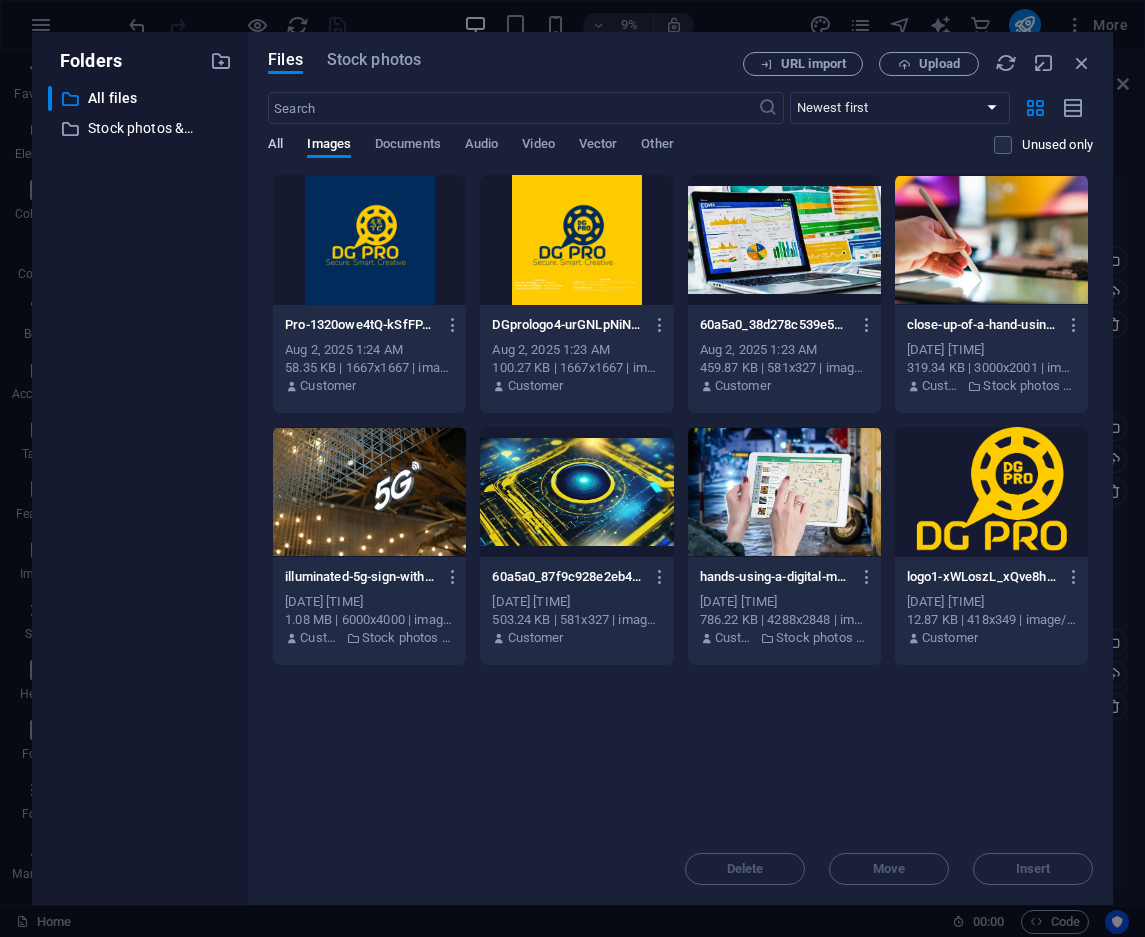 click on "All" at bounding box center [275, 146] 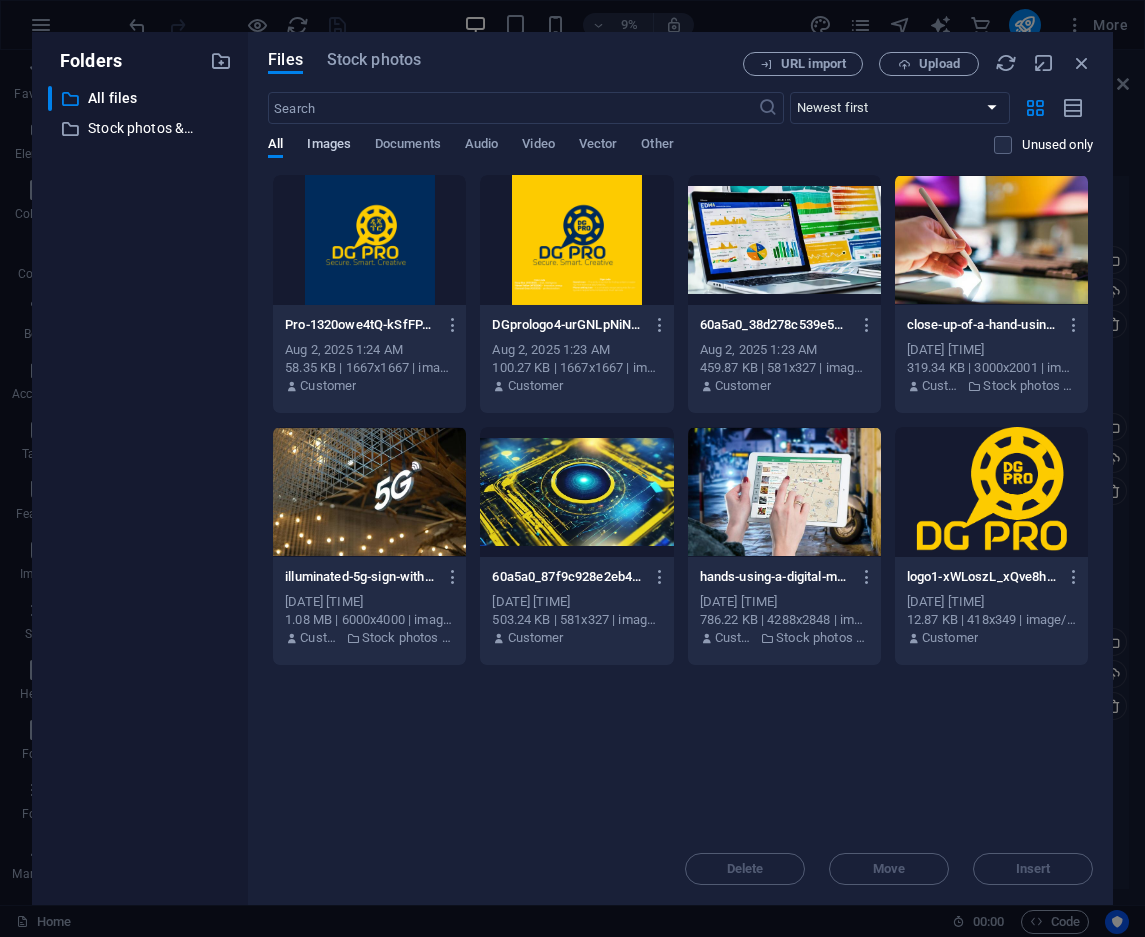 click on "Images" at bounding box center [329, 146] 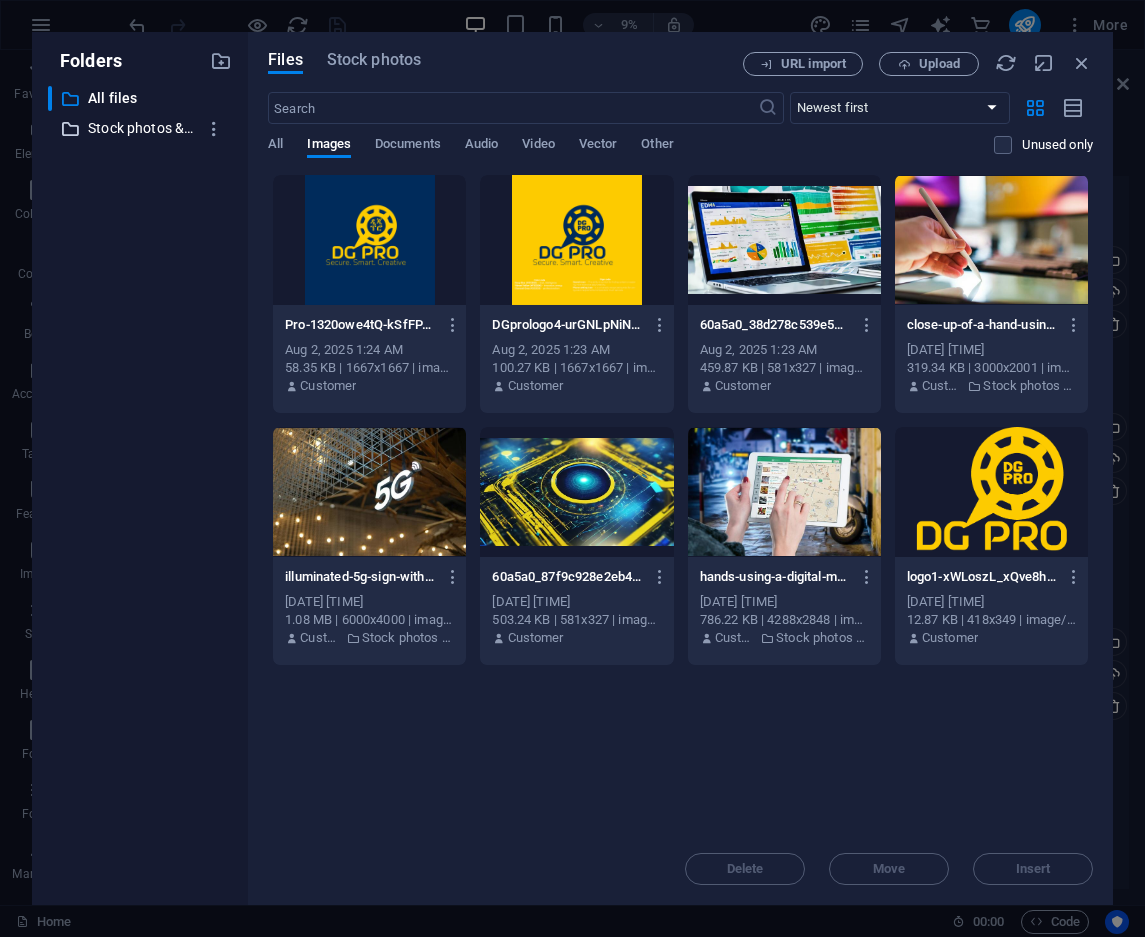 click on "Stock photos & videos" at bounding box center [141, 128] 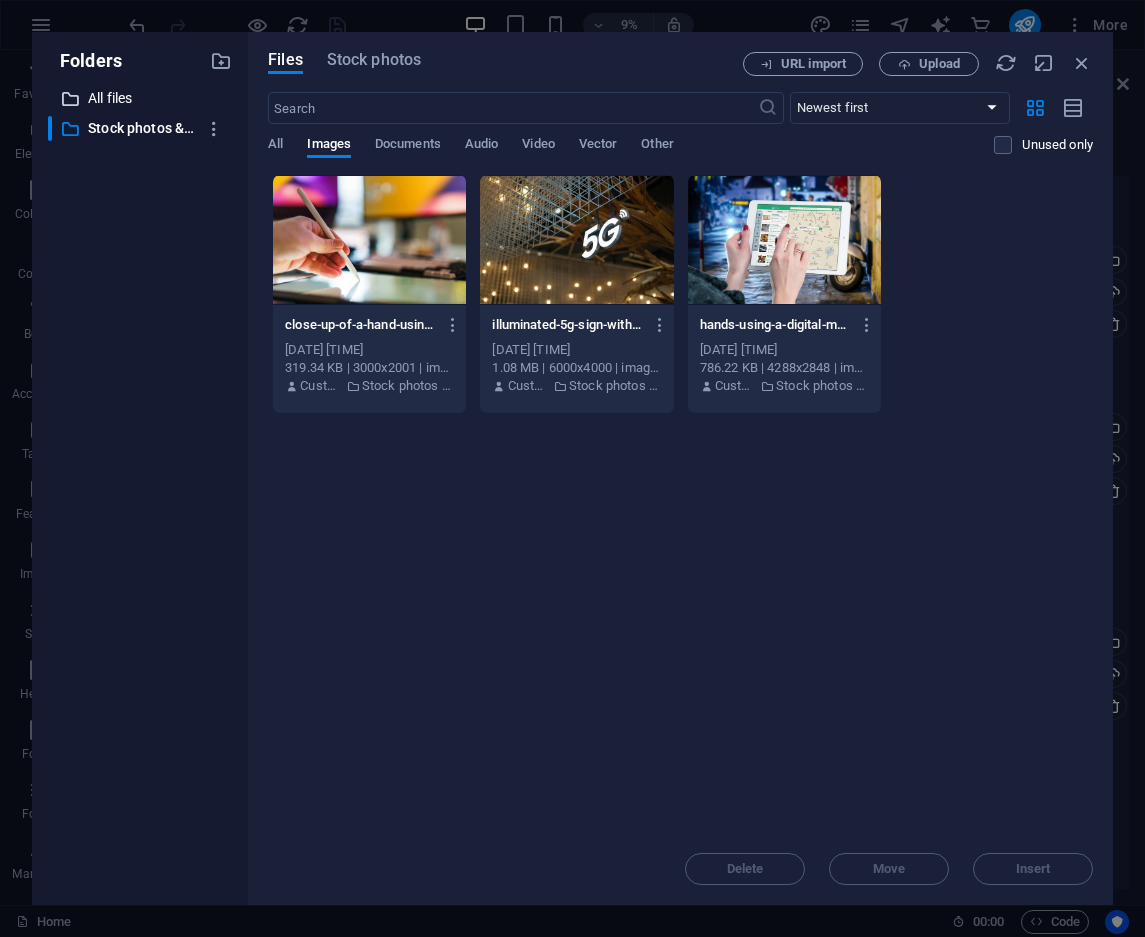 click on "All files" at bounding box center (141, 98) 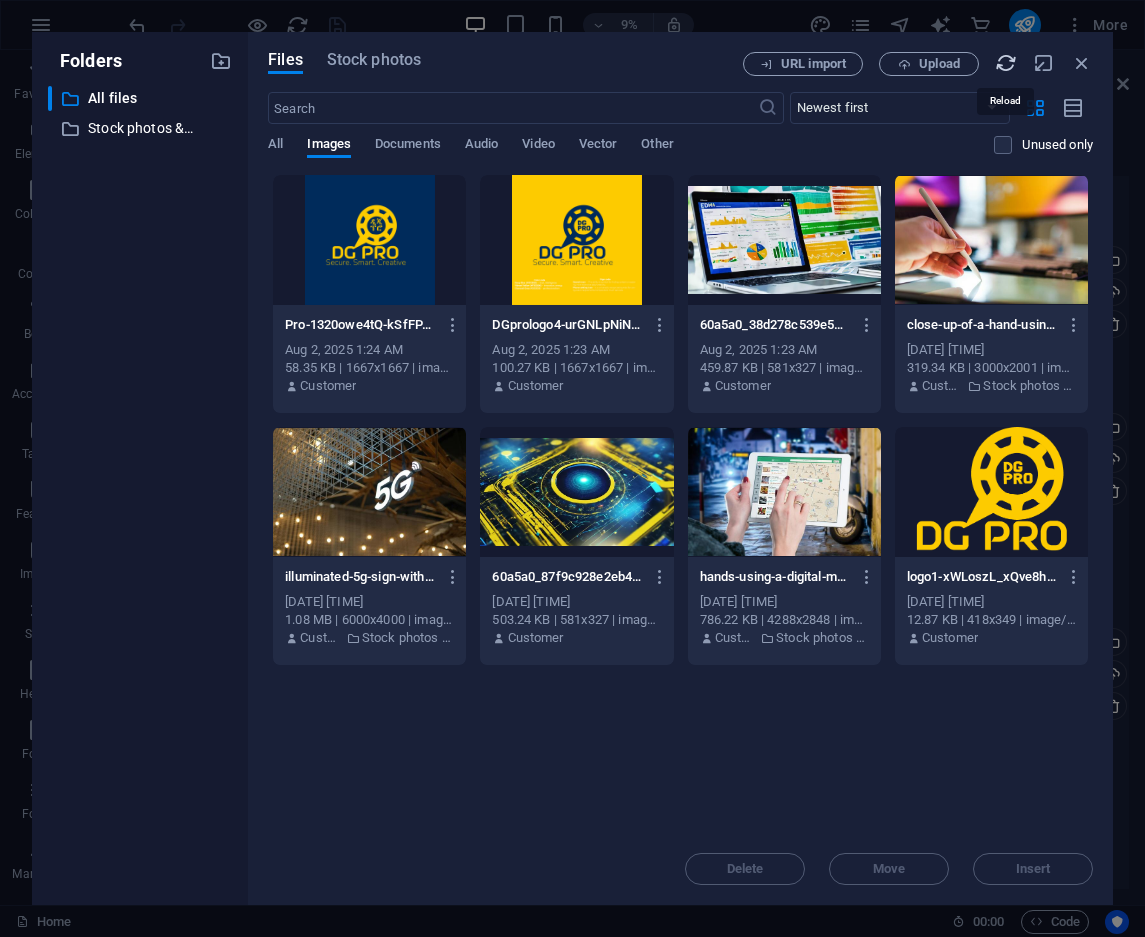 click at bounding box center (1006, 63) 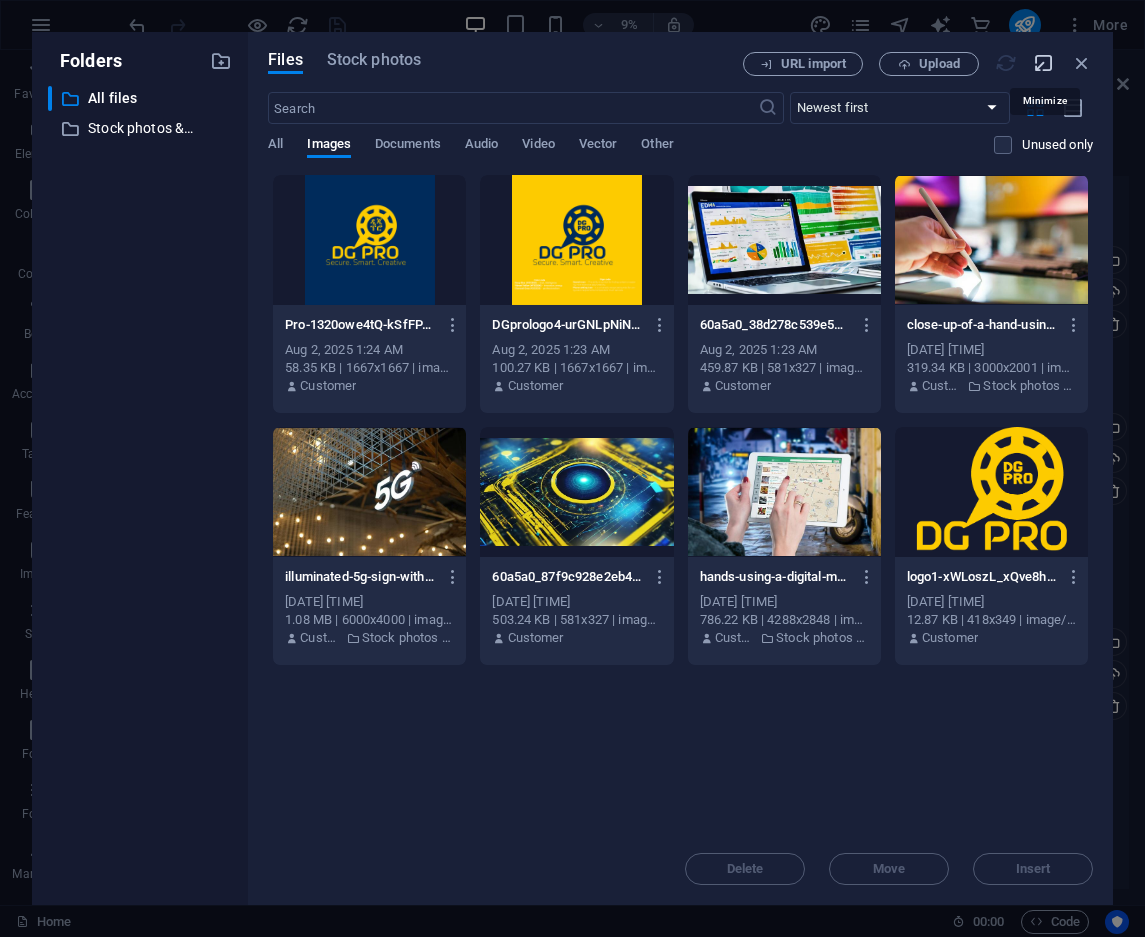 click at bounding box center (1044, 63) 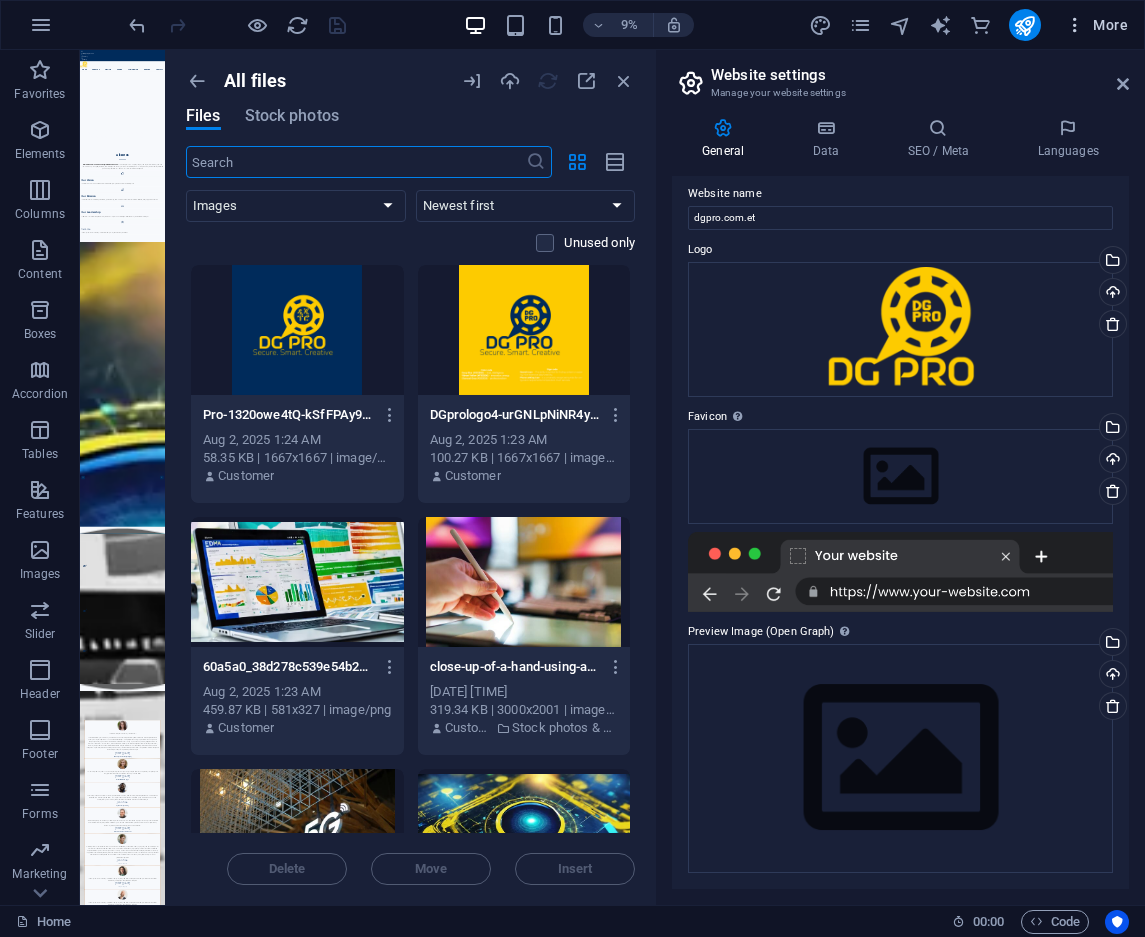 click at bounding box center (1075, 25) 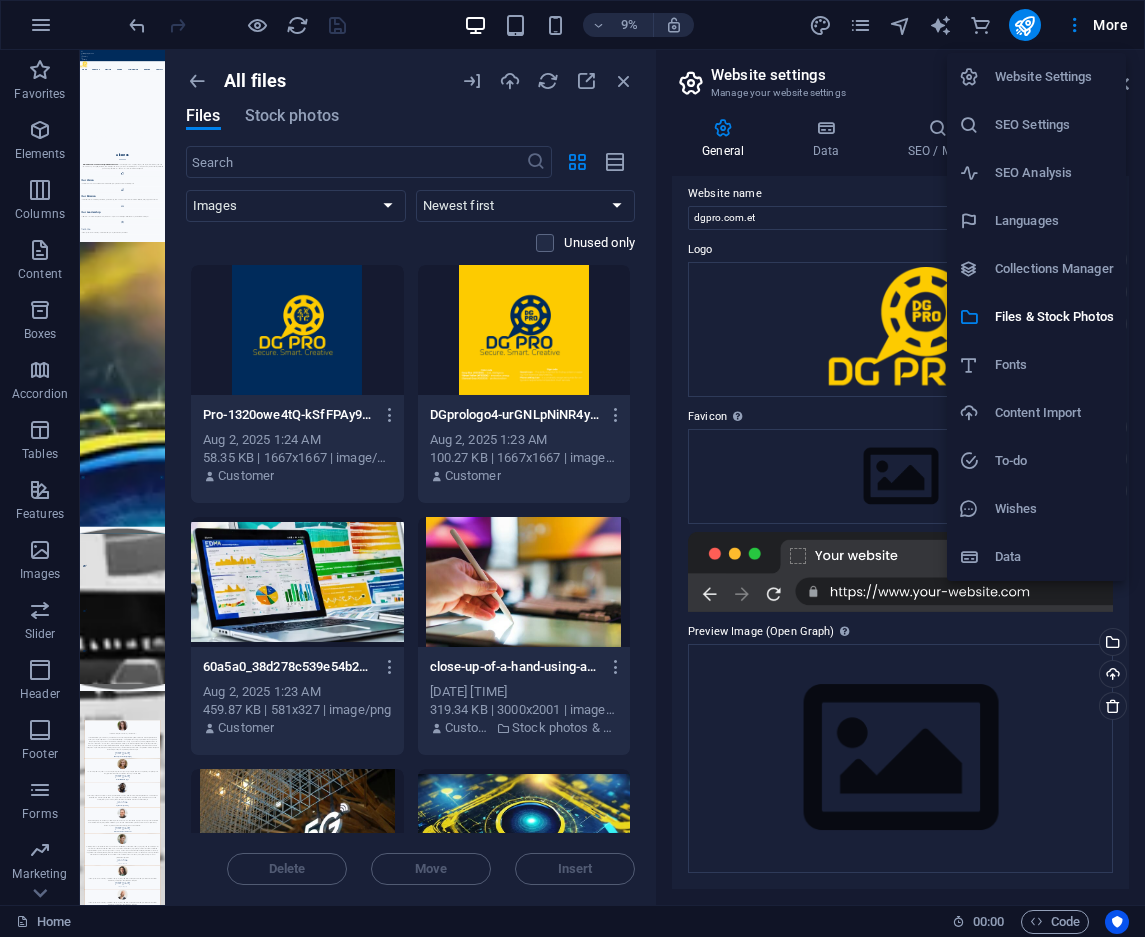 click on "Data" at bounding box center [1054, 557] 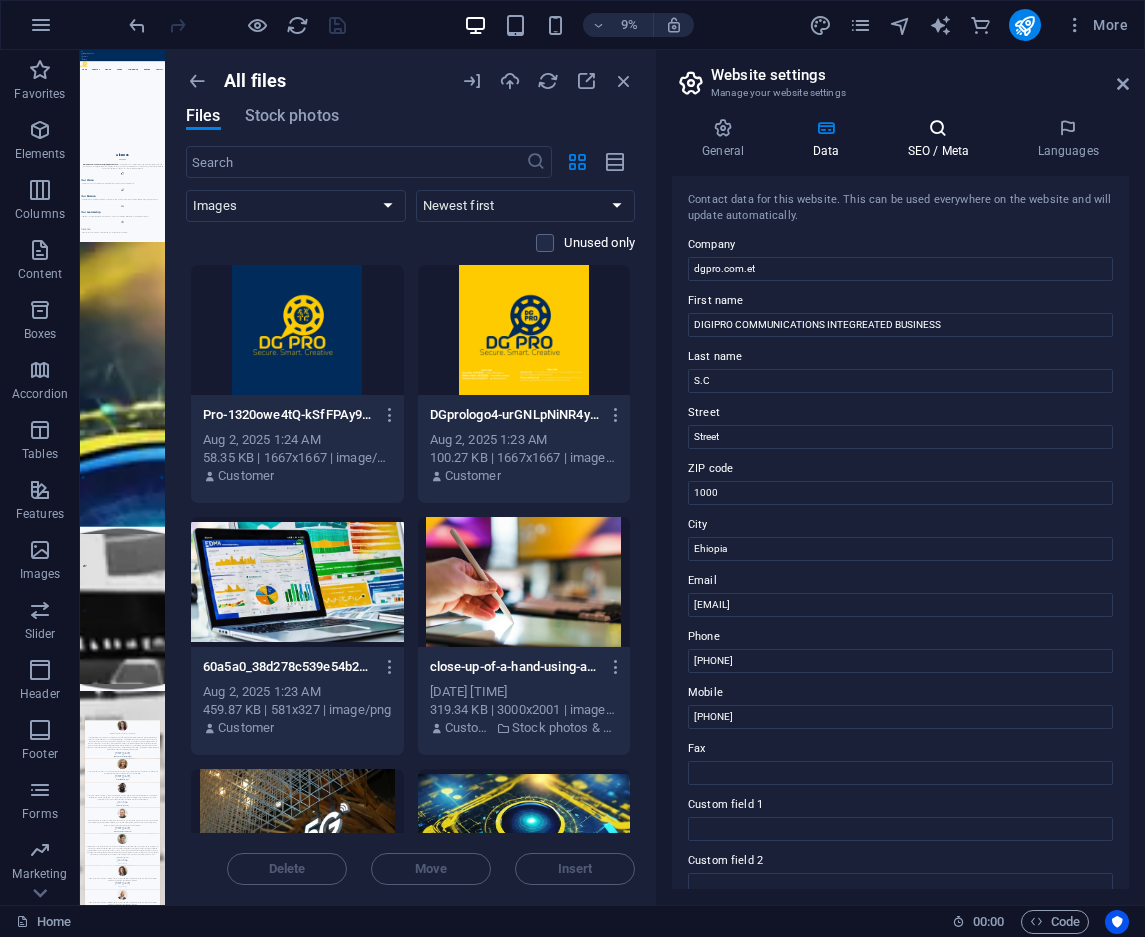 click on "SEO / Meta" at bounding box center (942, 139) 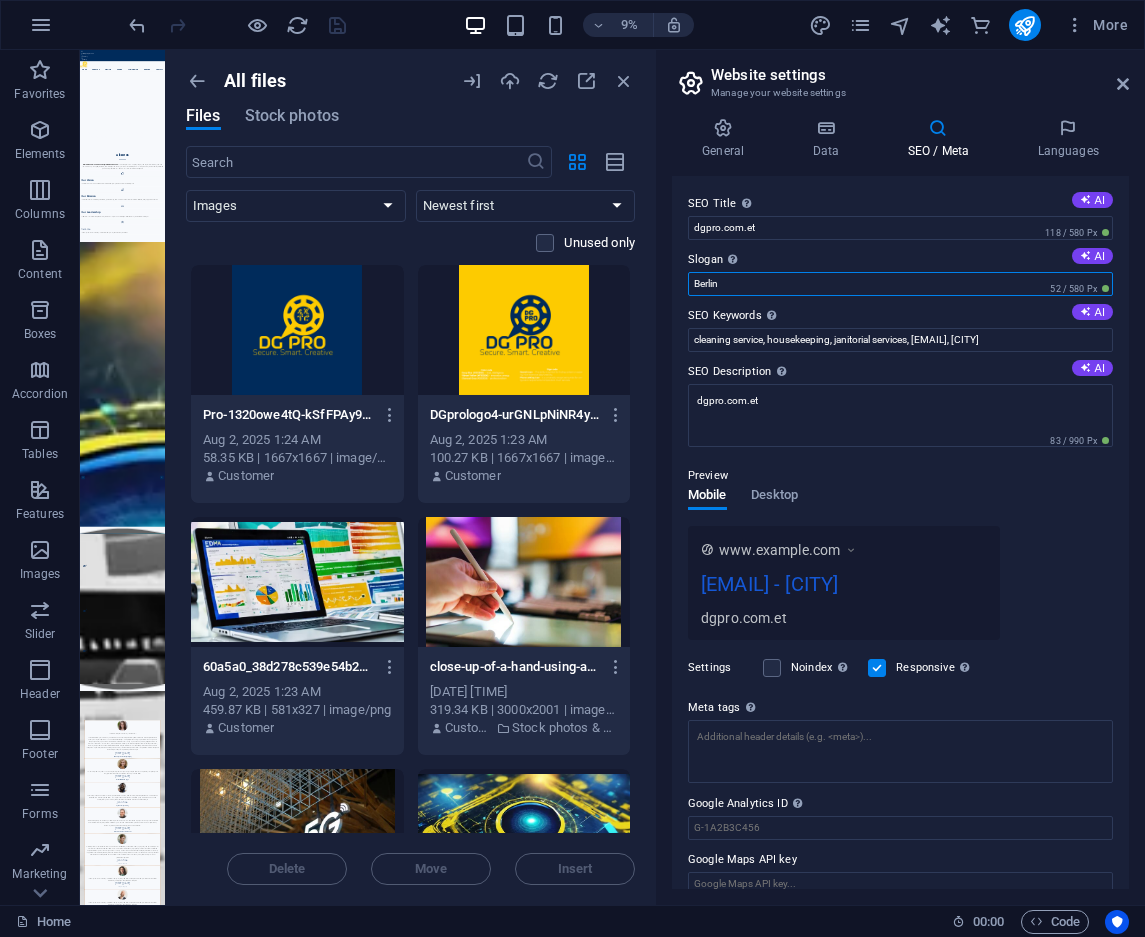 click on "Berlin" at bounding box center [900, 284] 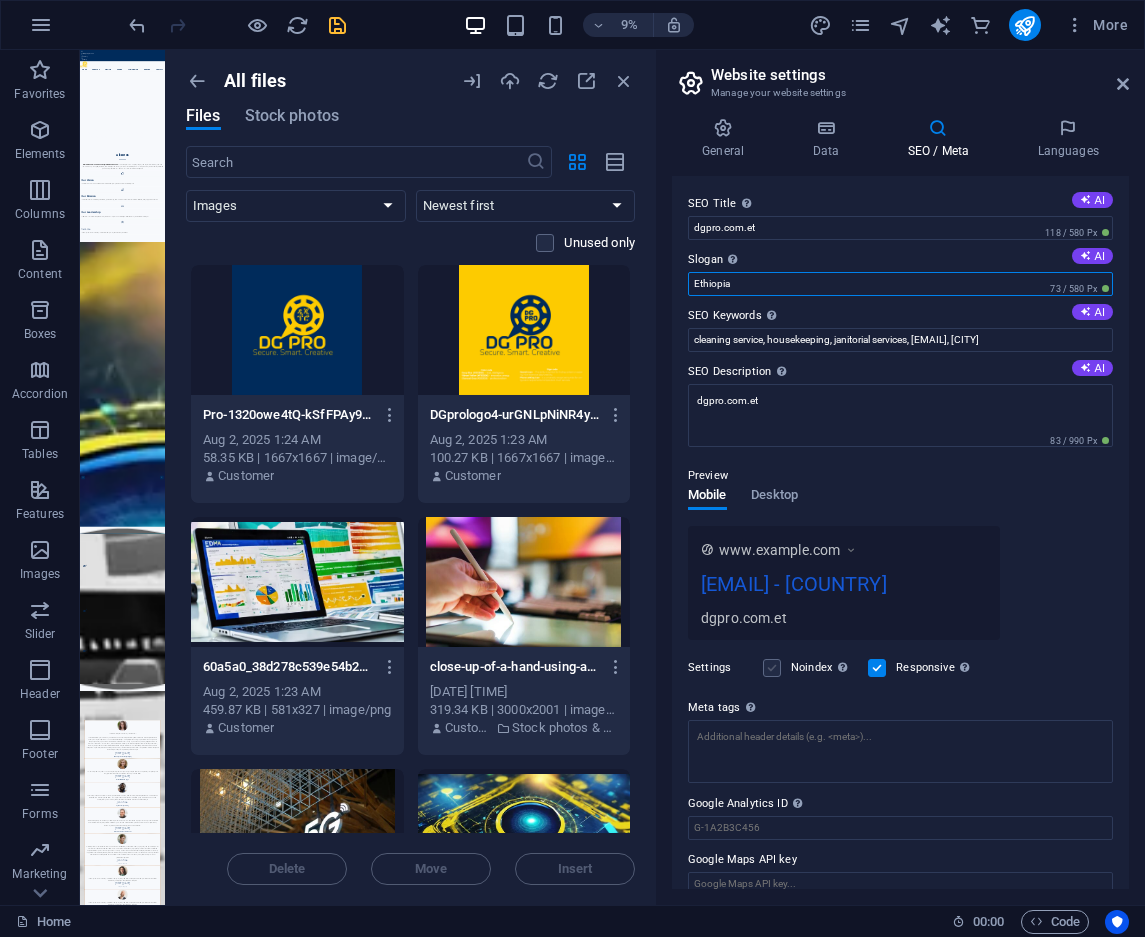 type on "Ethiopia" 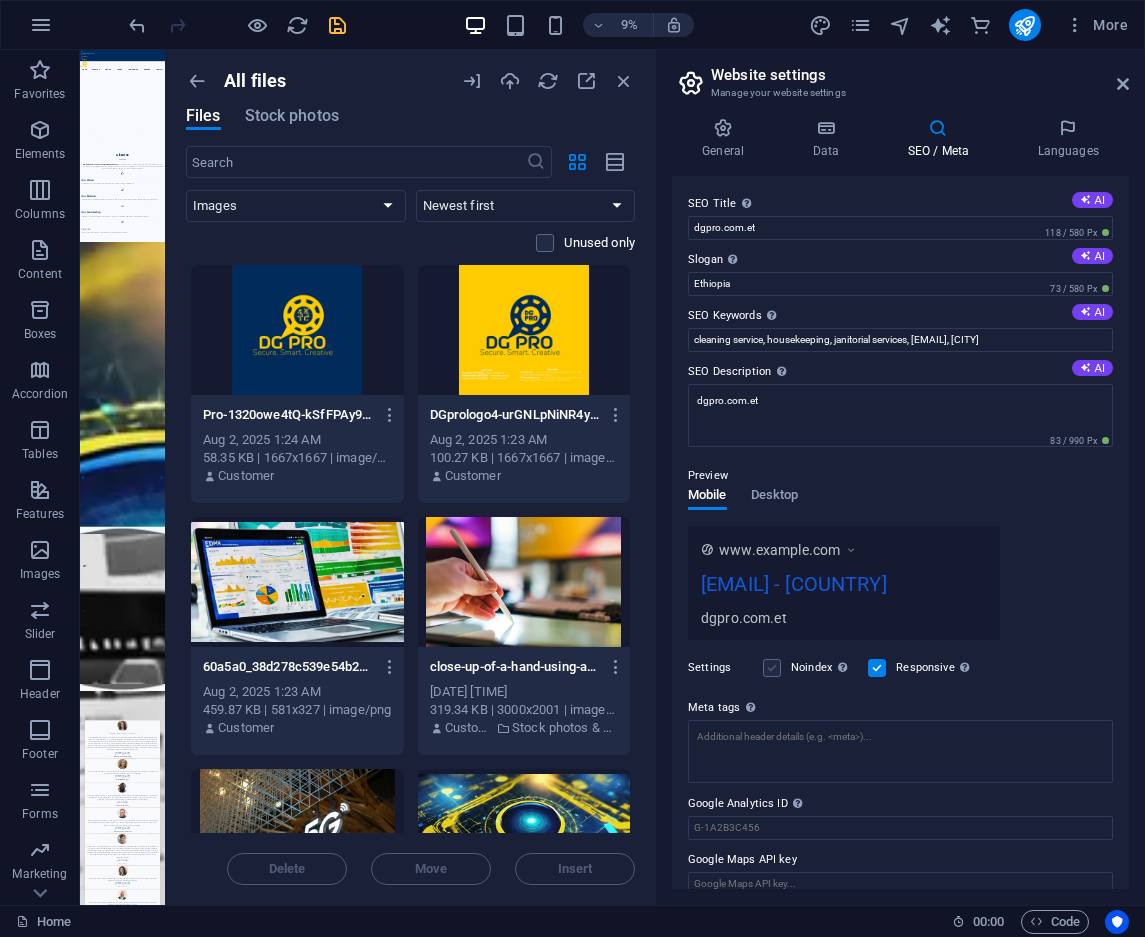 click at bounding box center [772, 668] 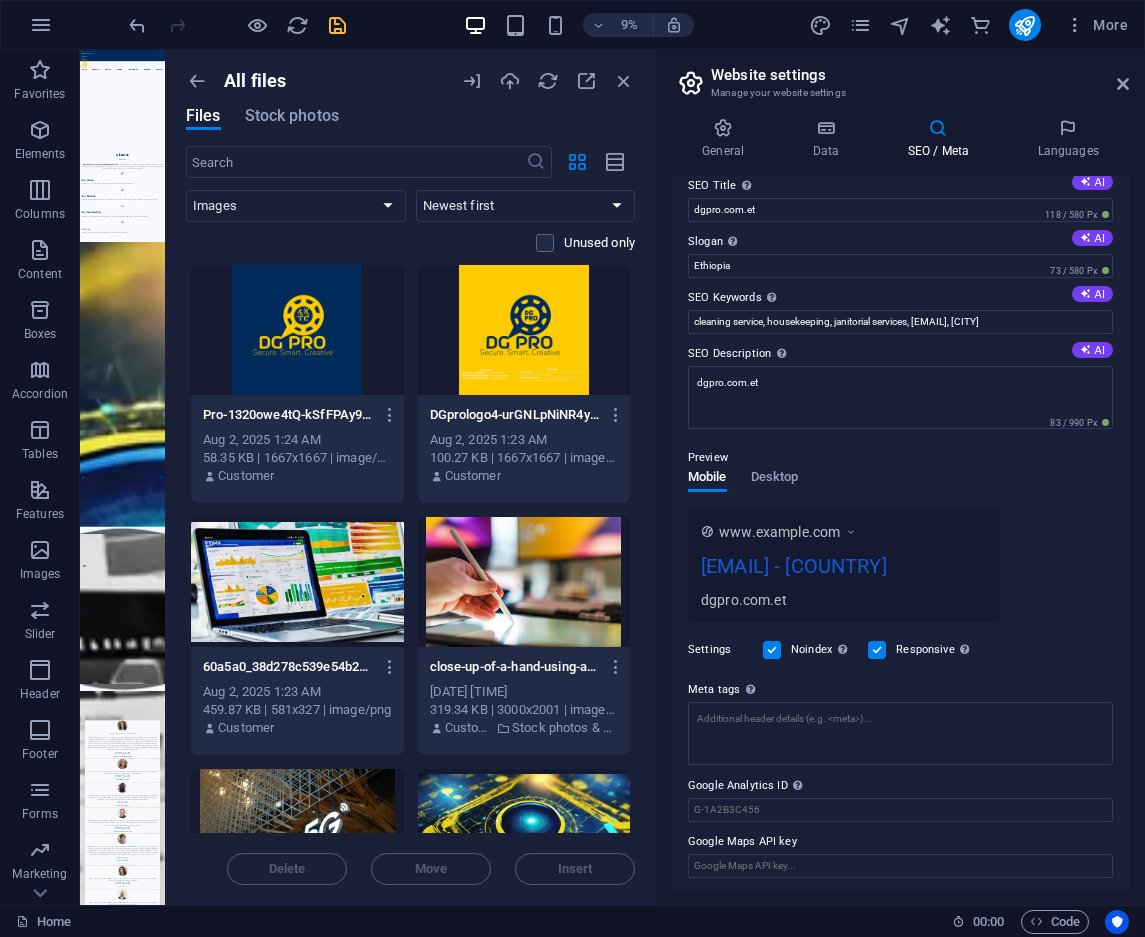 scroll, scrollTop: 23, scrollLeft: 0, axis: vertical 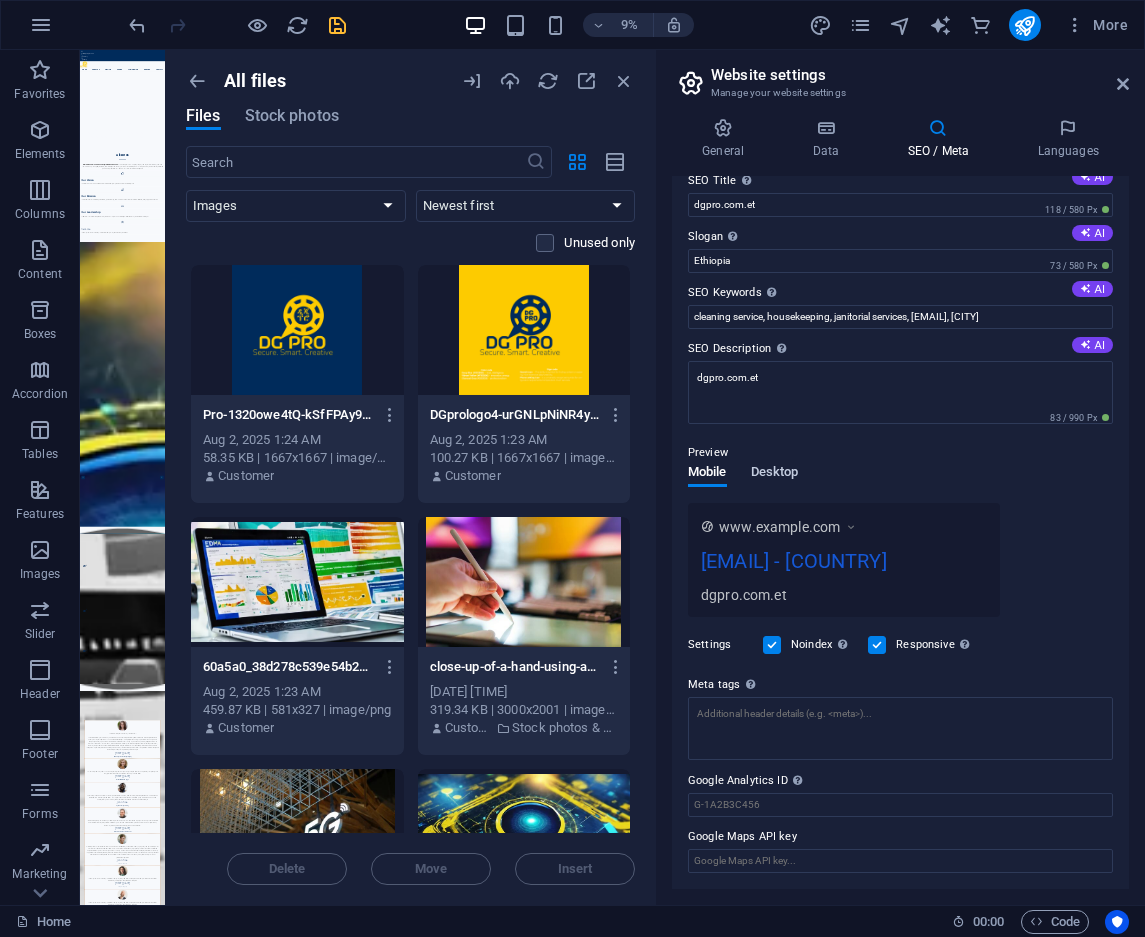 click on "Desktop" at bounding box center [775, 474] 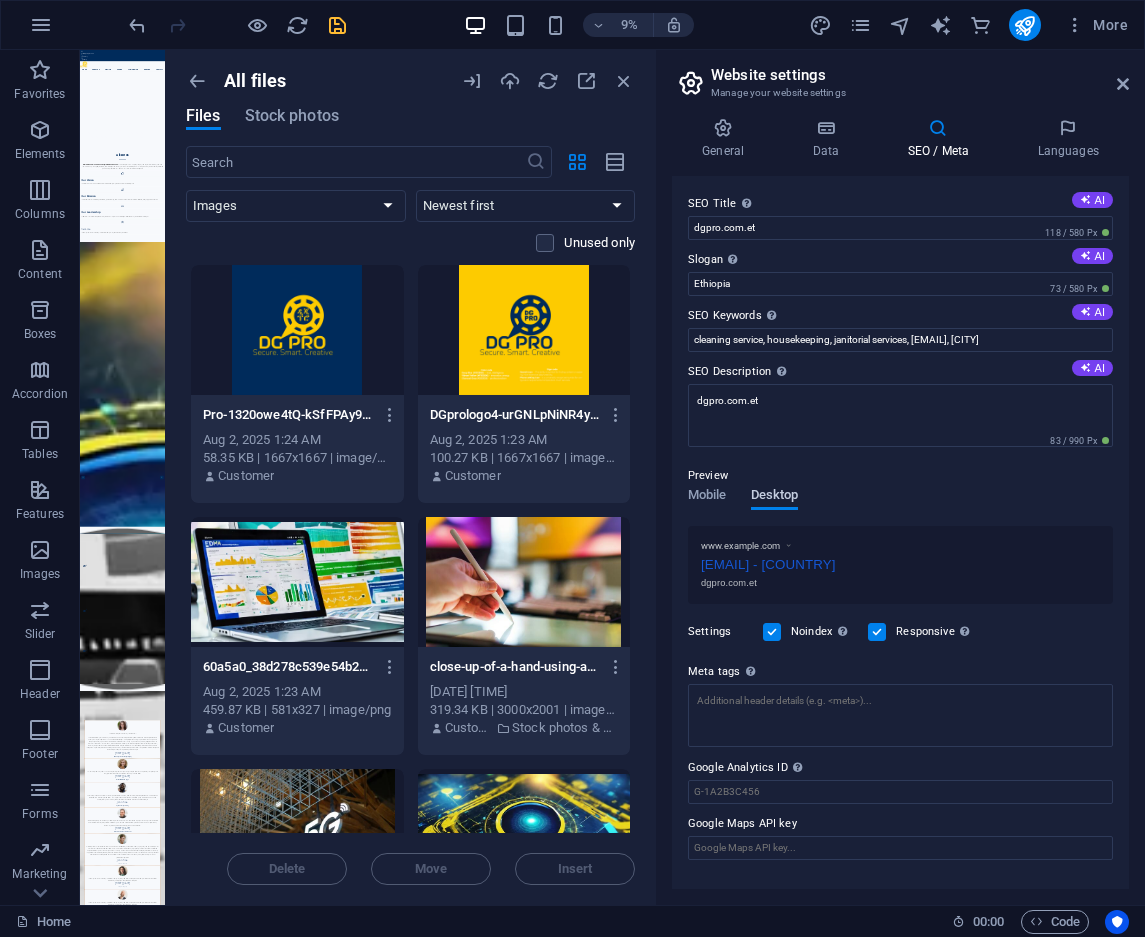 scroll, scrollTop: 0, scrollLeft: 0, axis: both 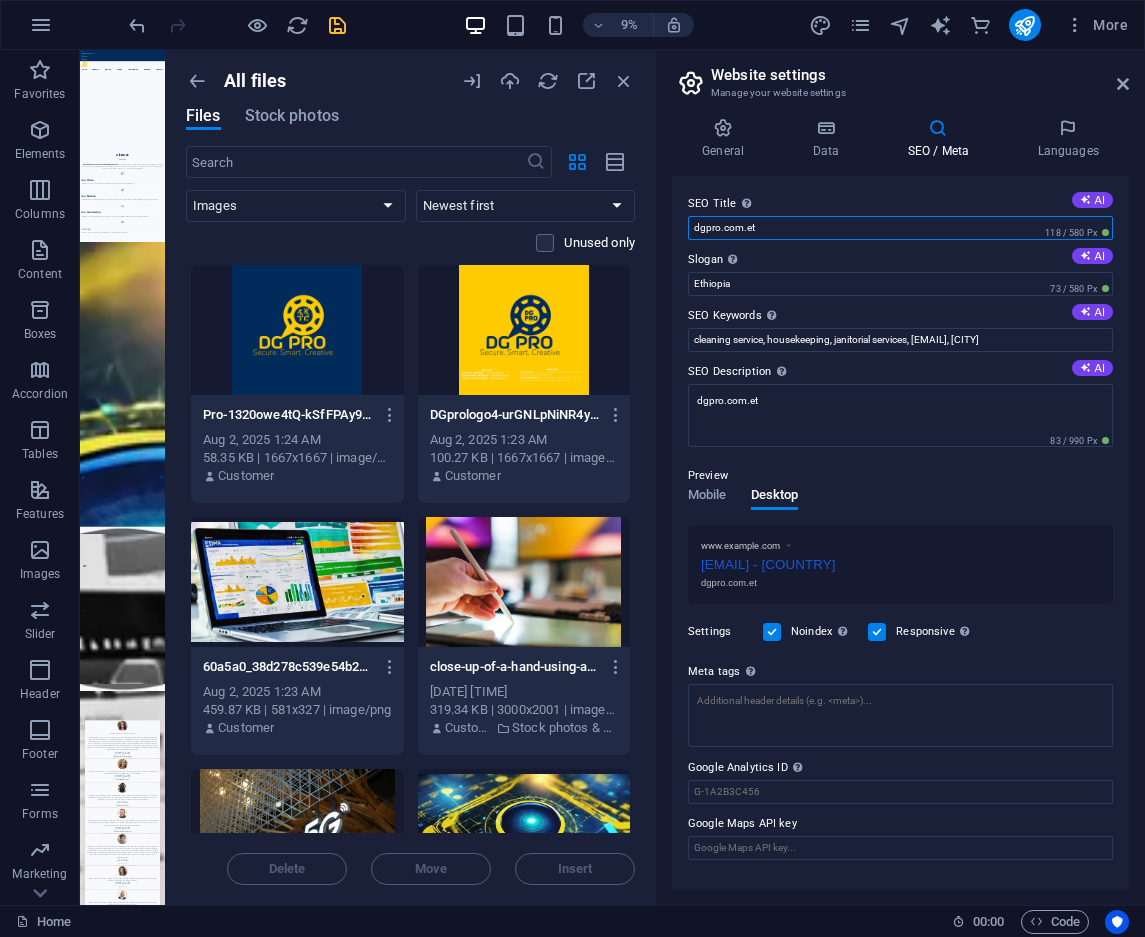 click on "dgpro.com.et" at bounding box center (900, 228) 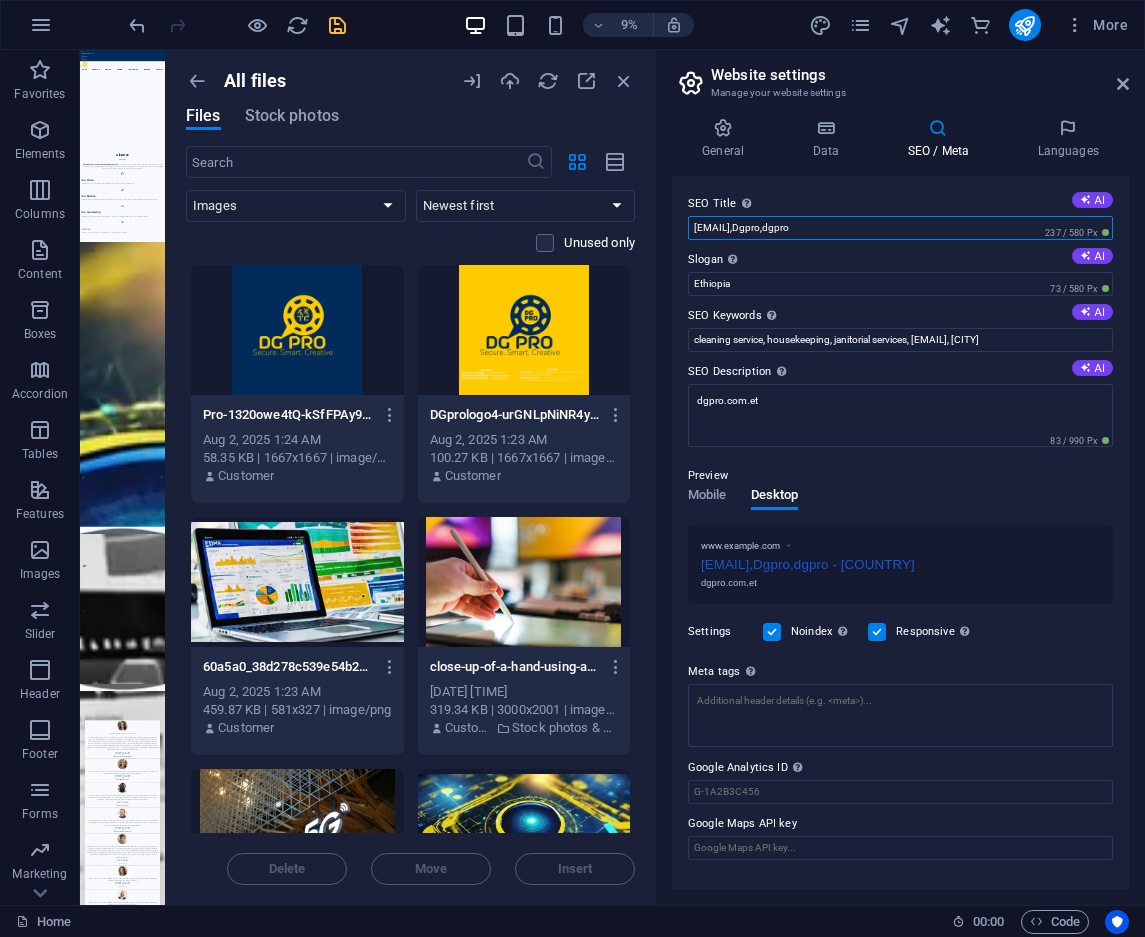 type on "[EMAIL],Dgpro,dgpro" 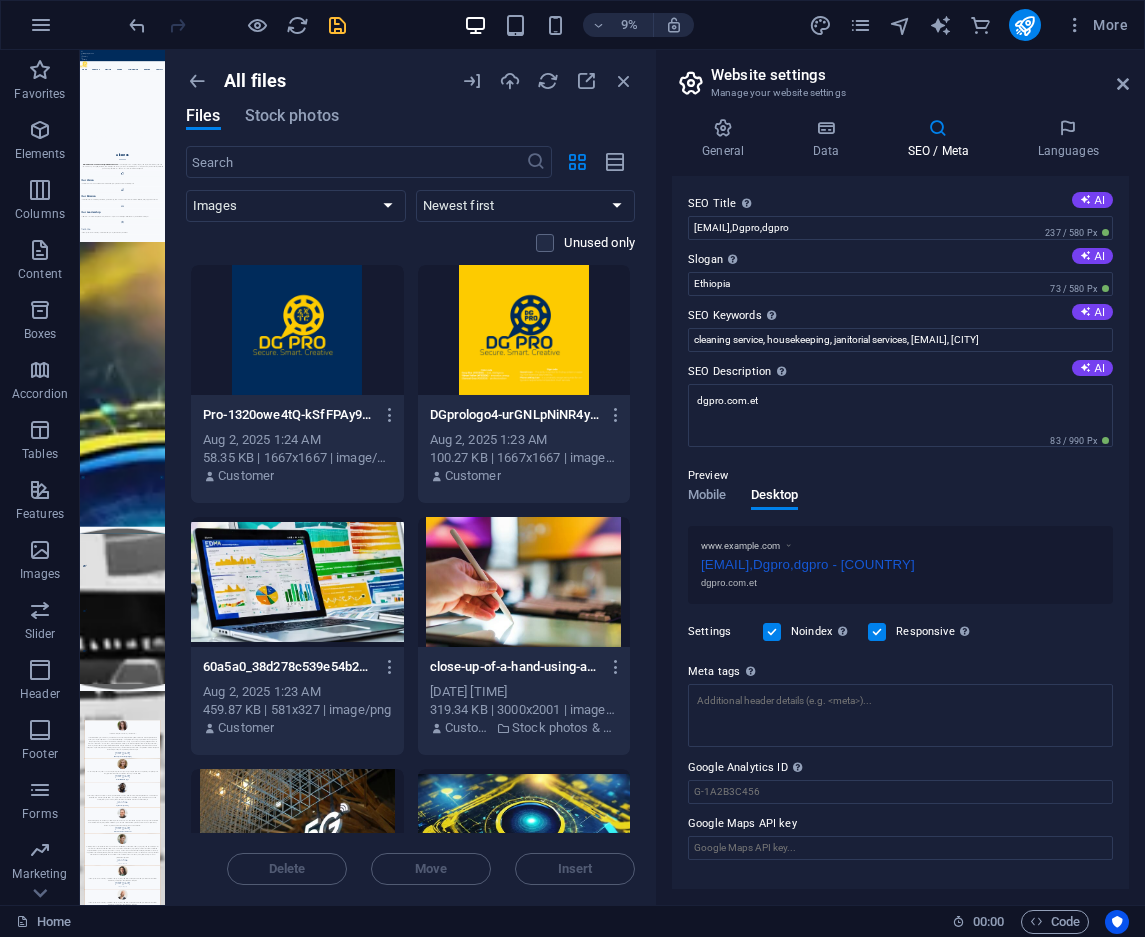 click at bounding box center (788, 546) 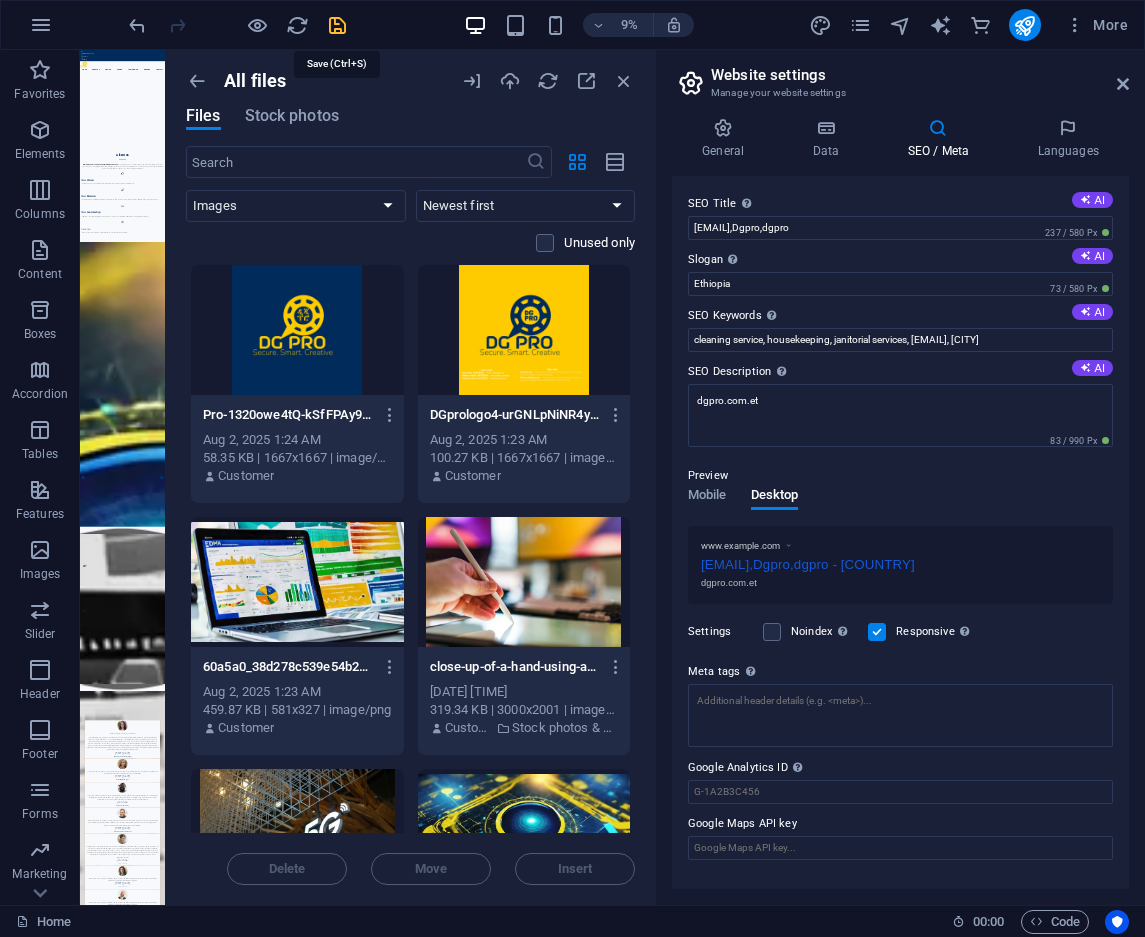 click at bounding box center [337, 25] 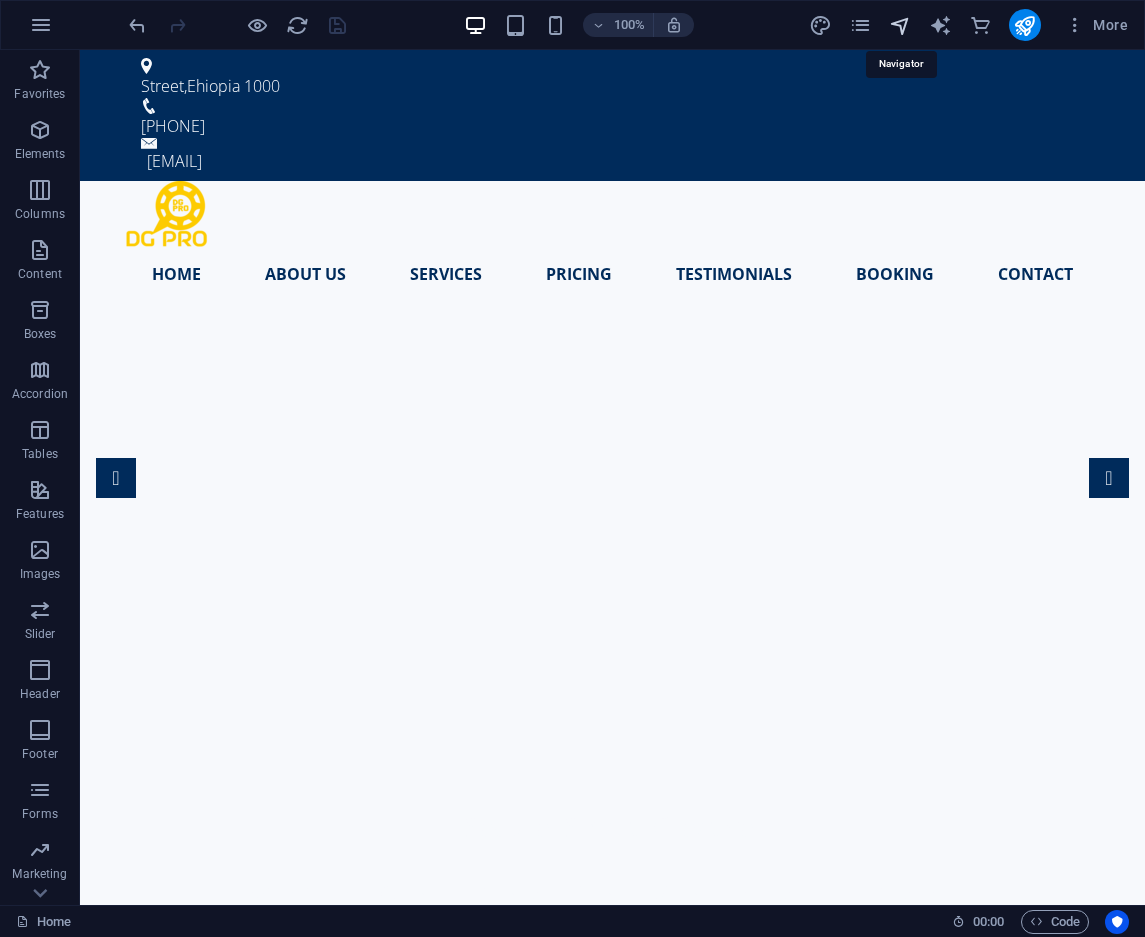 click at bounding box center [900, 25] 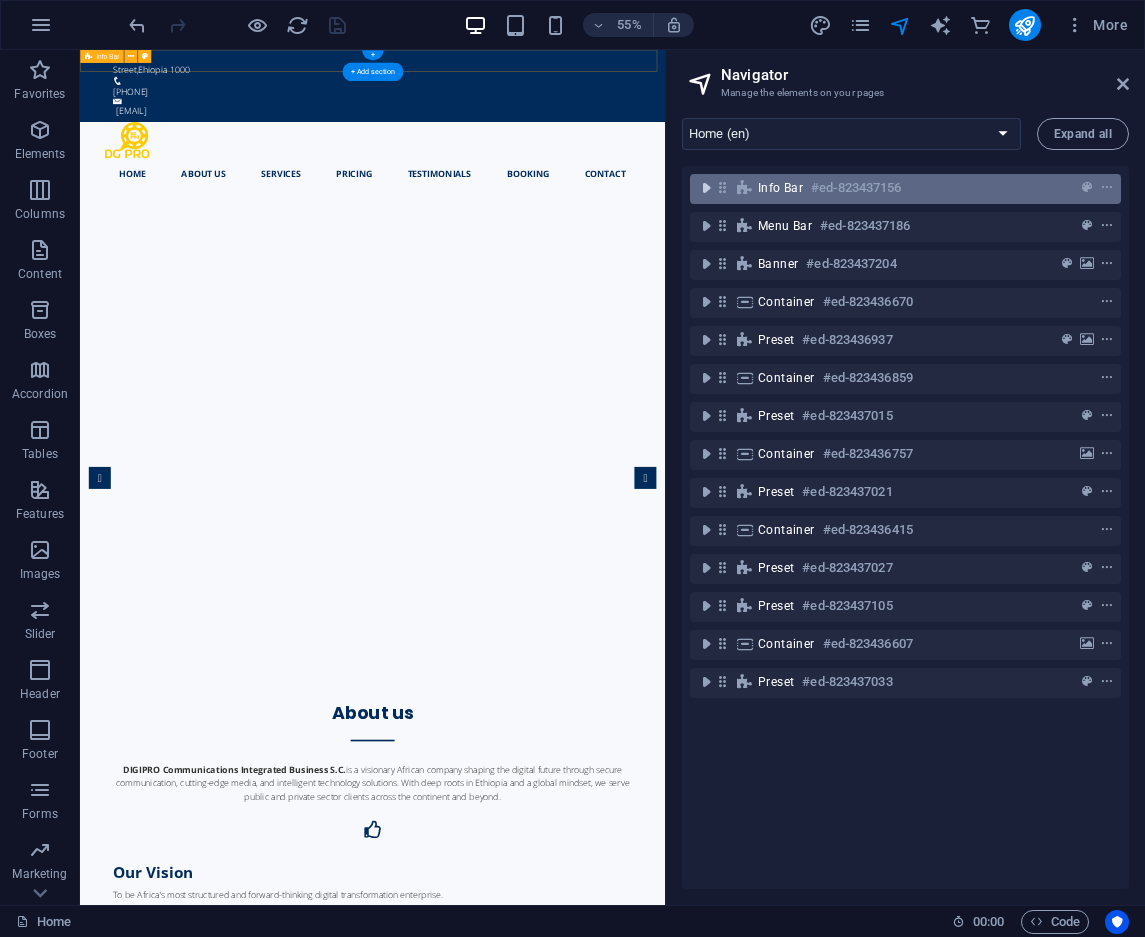 click at bounding box center [706, 188] 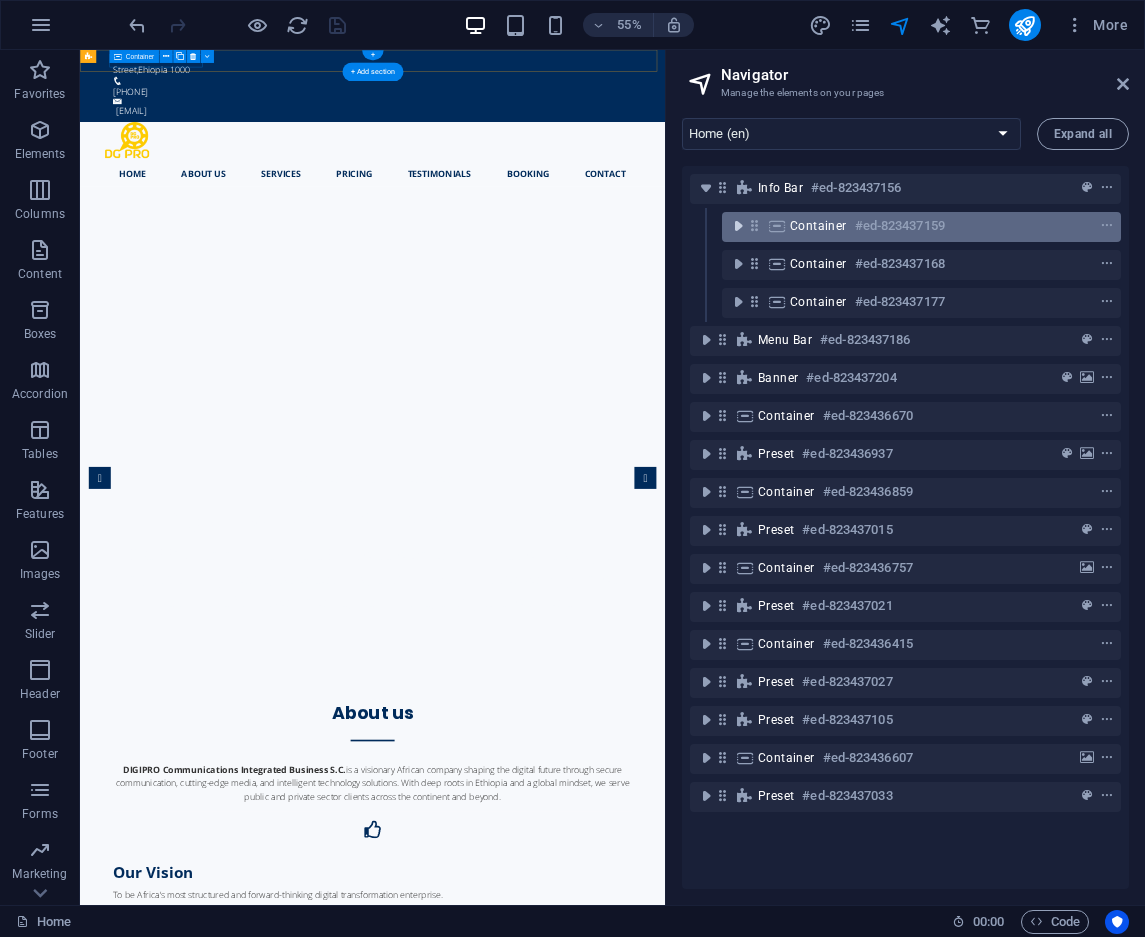 click at bounding box center [738, 226] 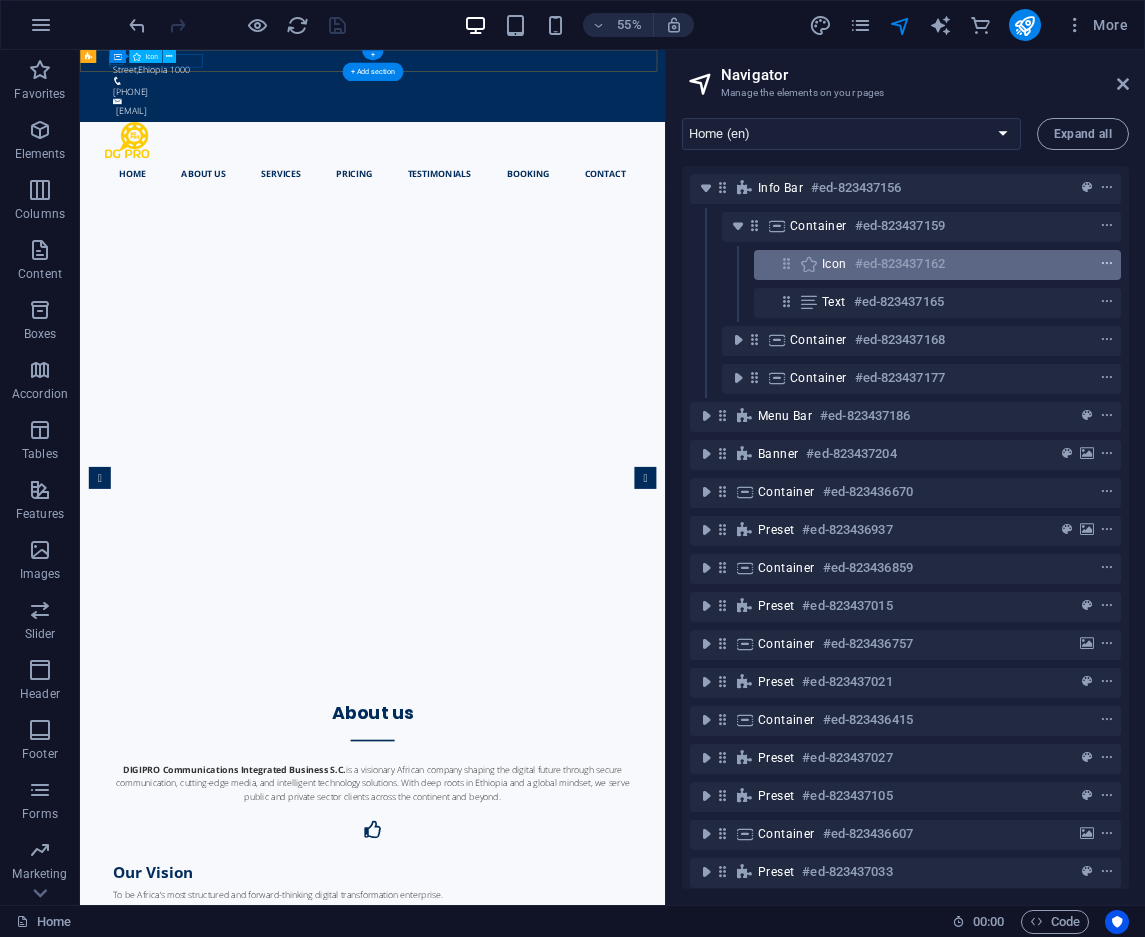 click at bounding box center (1107, 264) 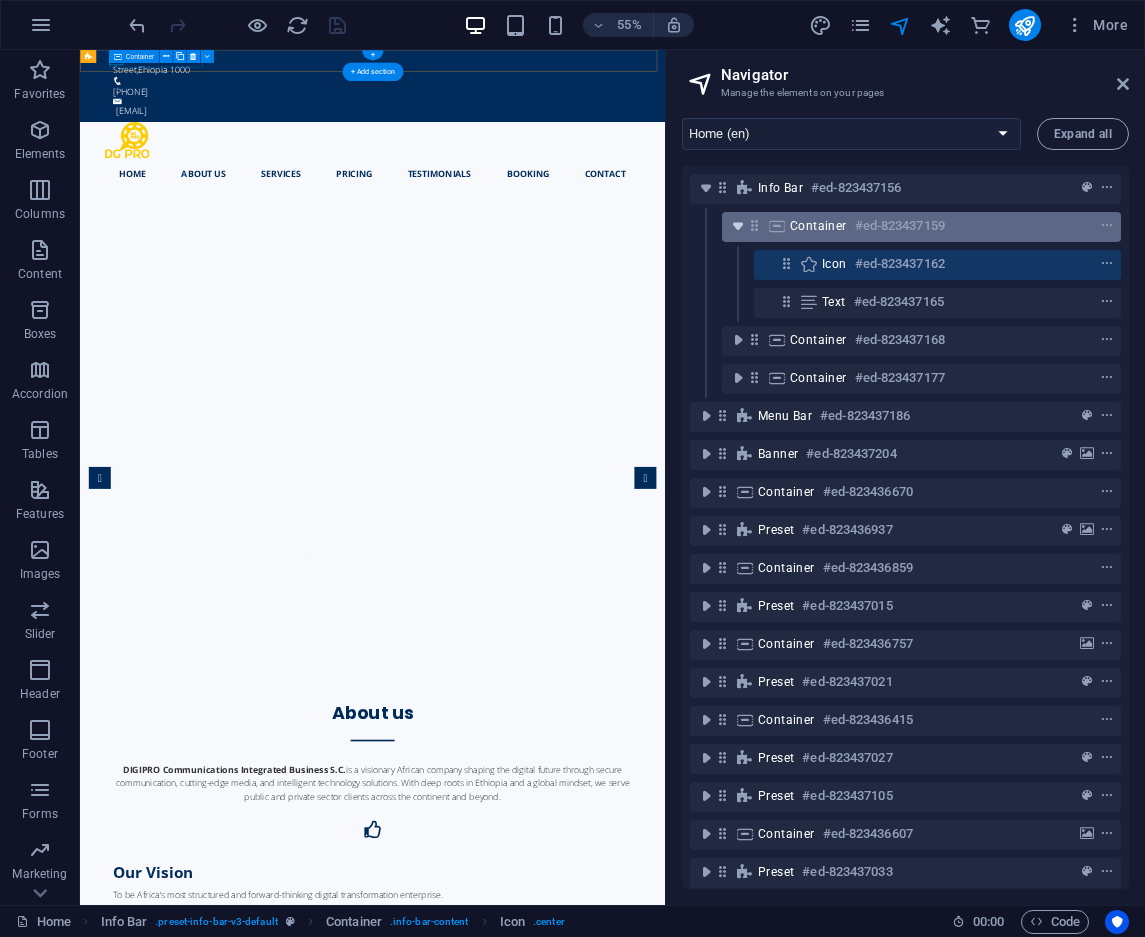 click at bounding box center [738, 226] 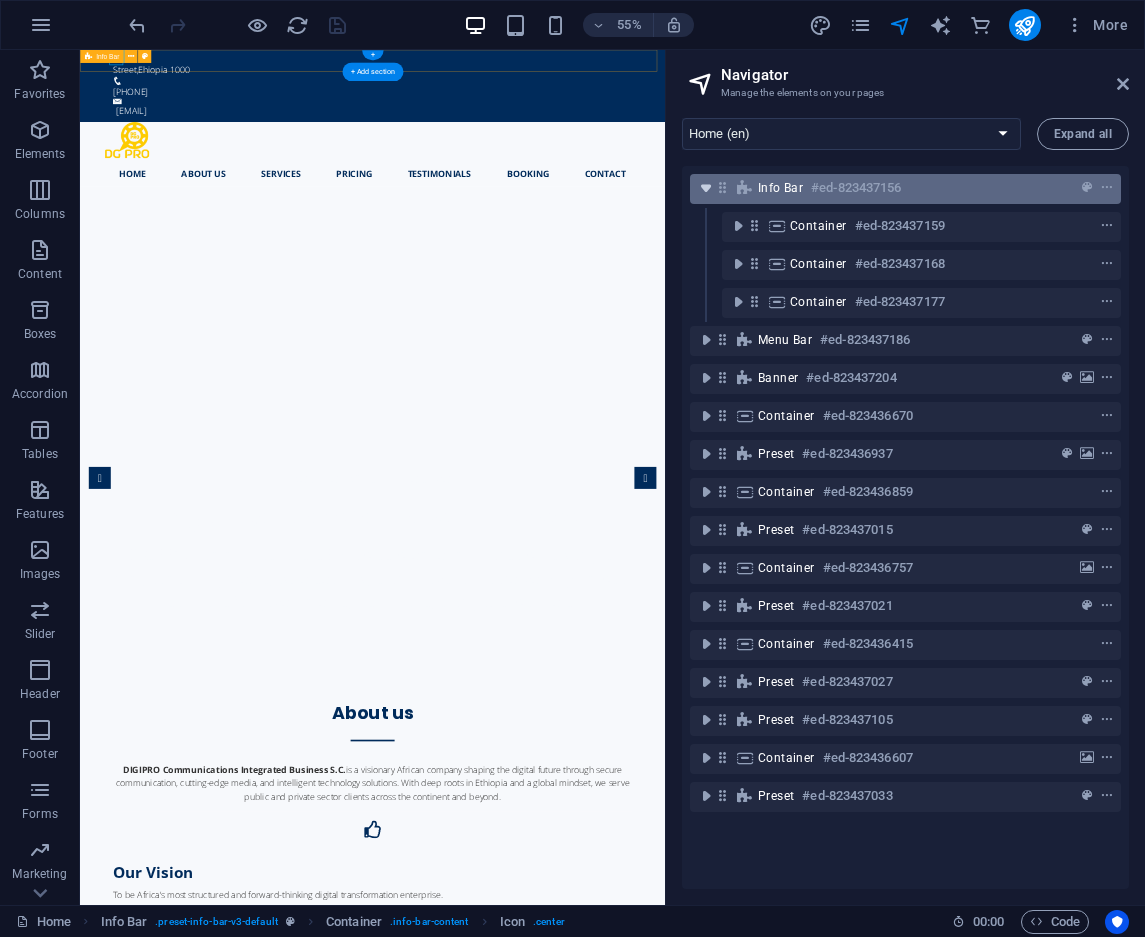 click at bounding box center (706, 188) 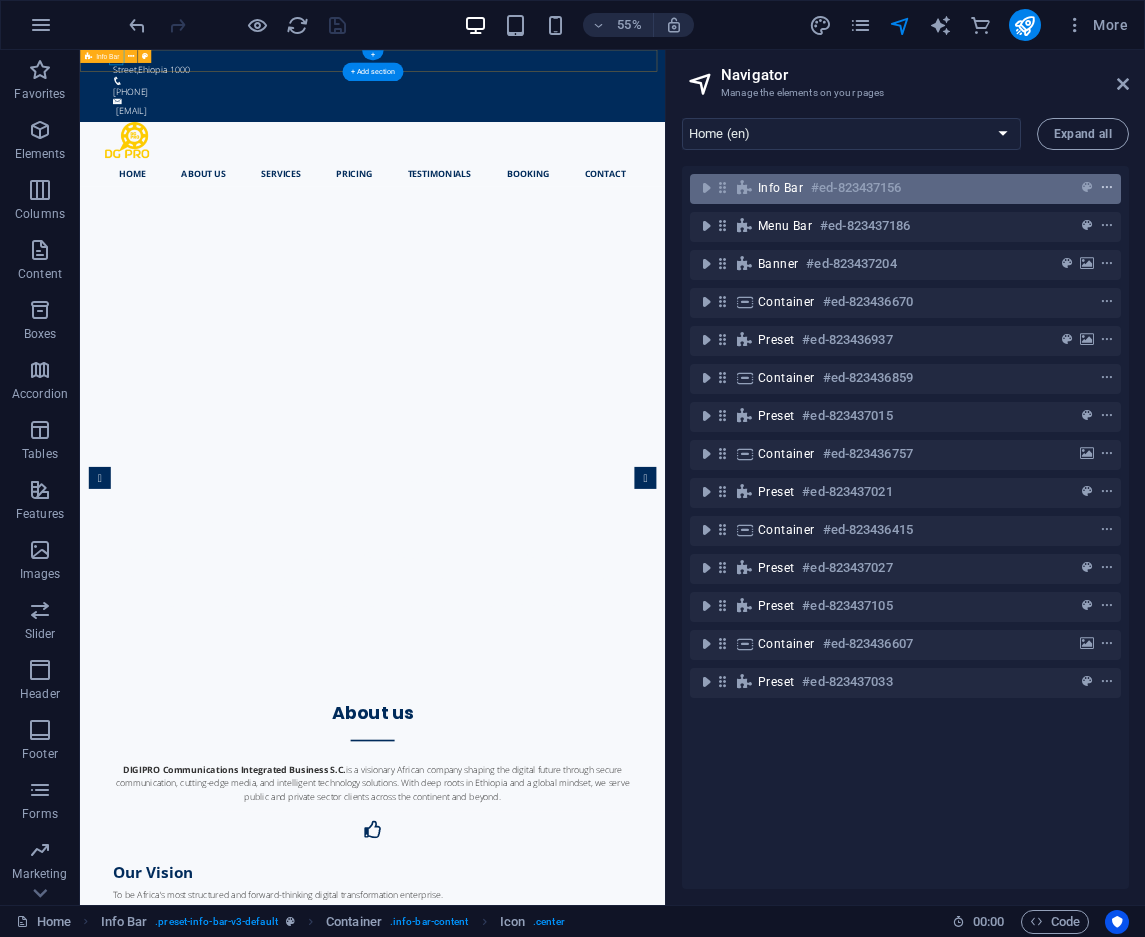 click at bounding box center [1107, 188] 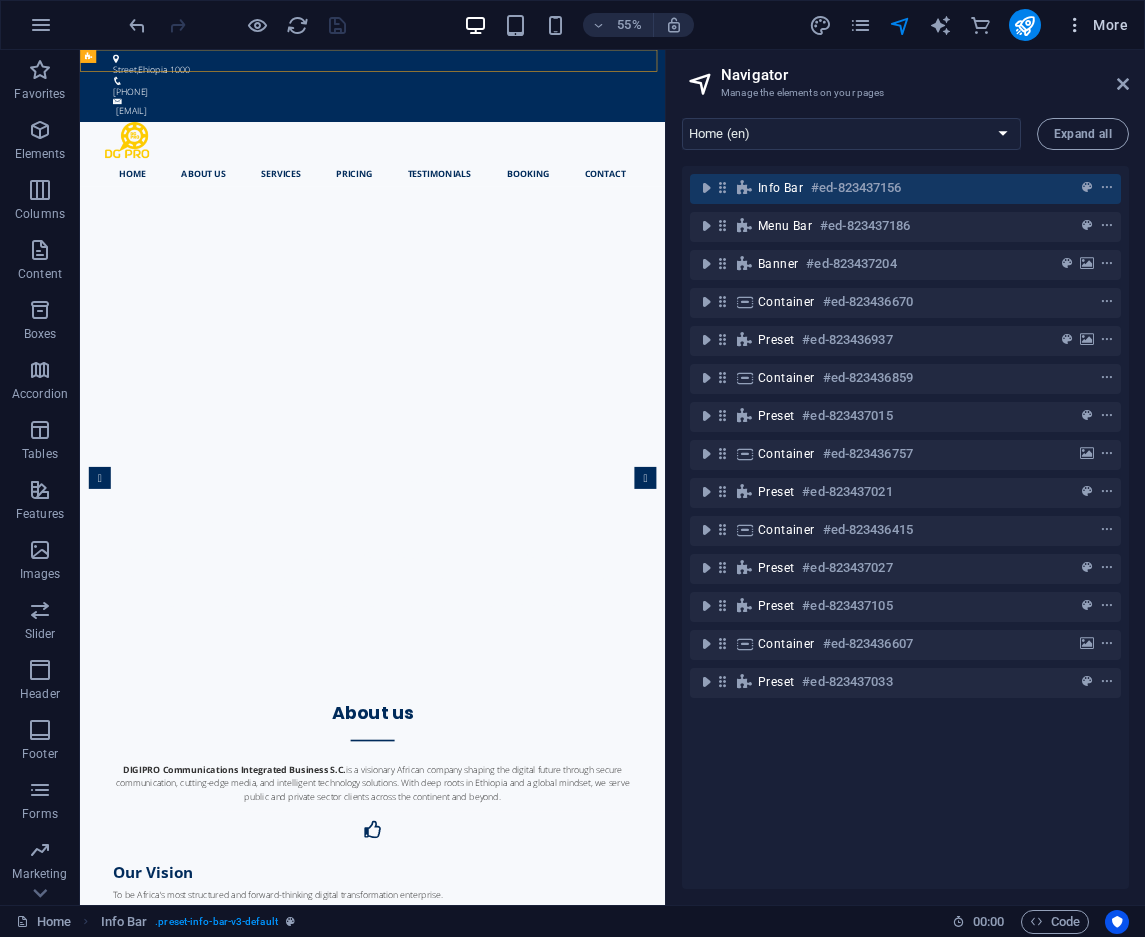 click at bounding box center [1075, 25] 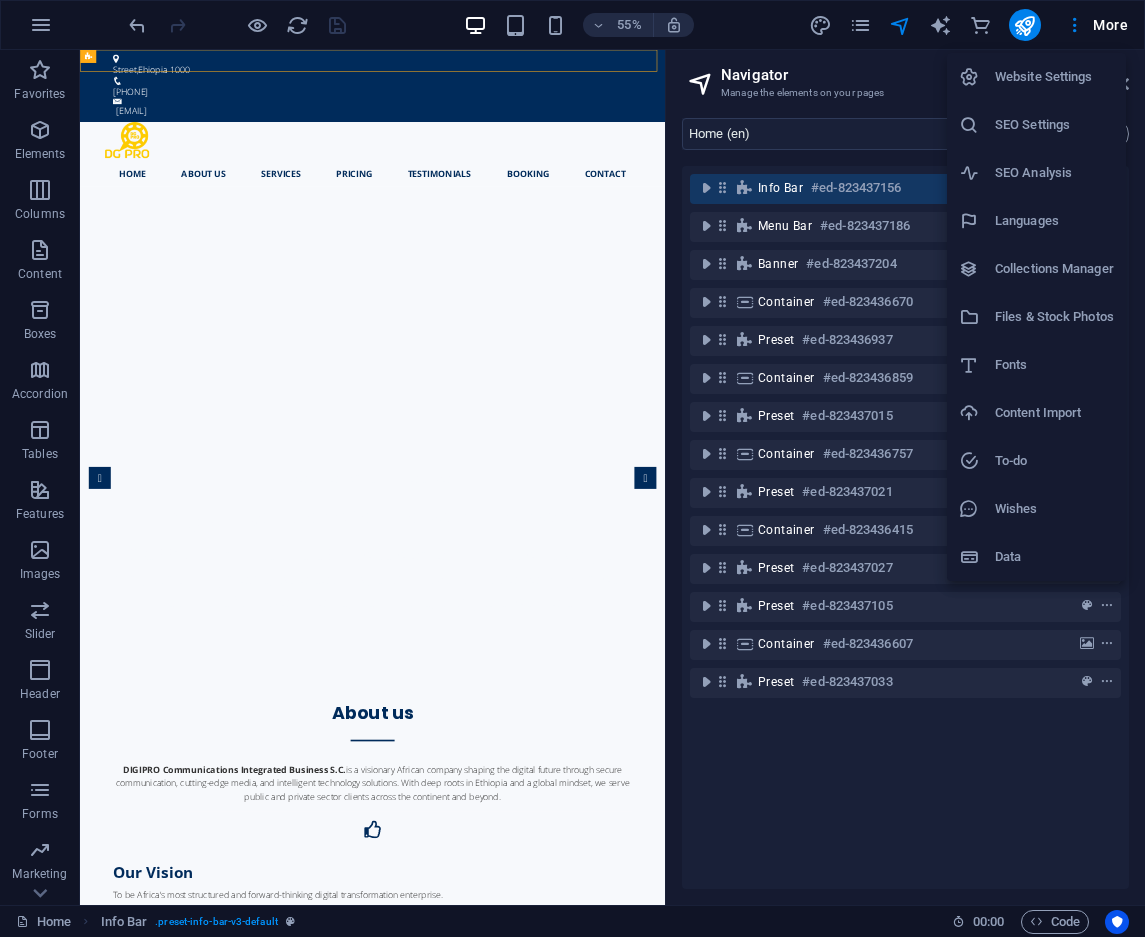 click on "SEO Analysis" at bounding box center (1036, 173) 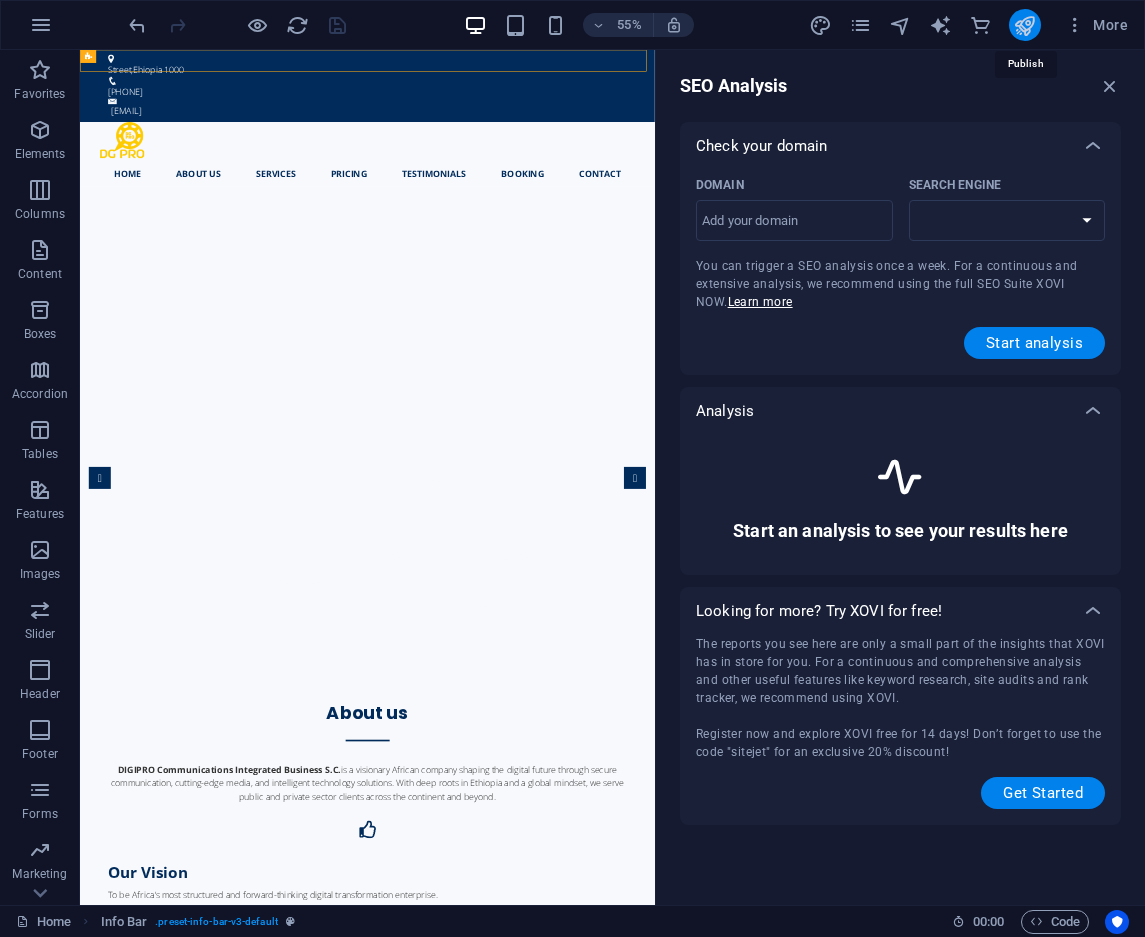 select on "google.com" 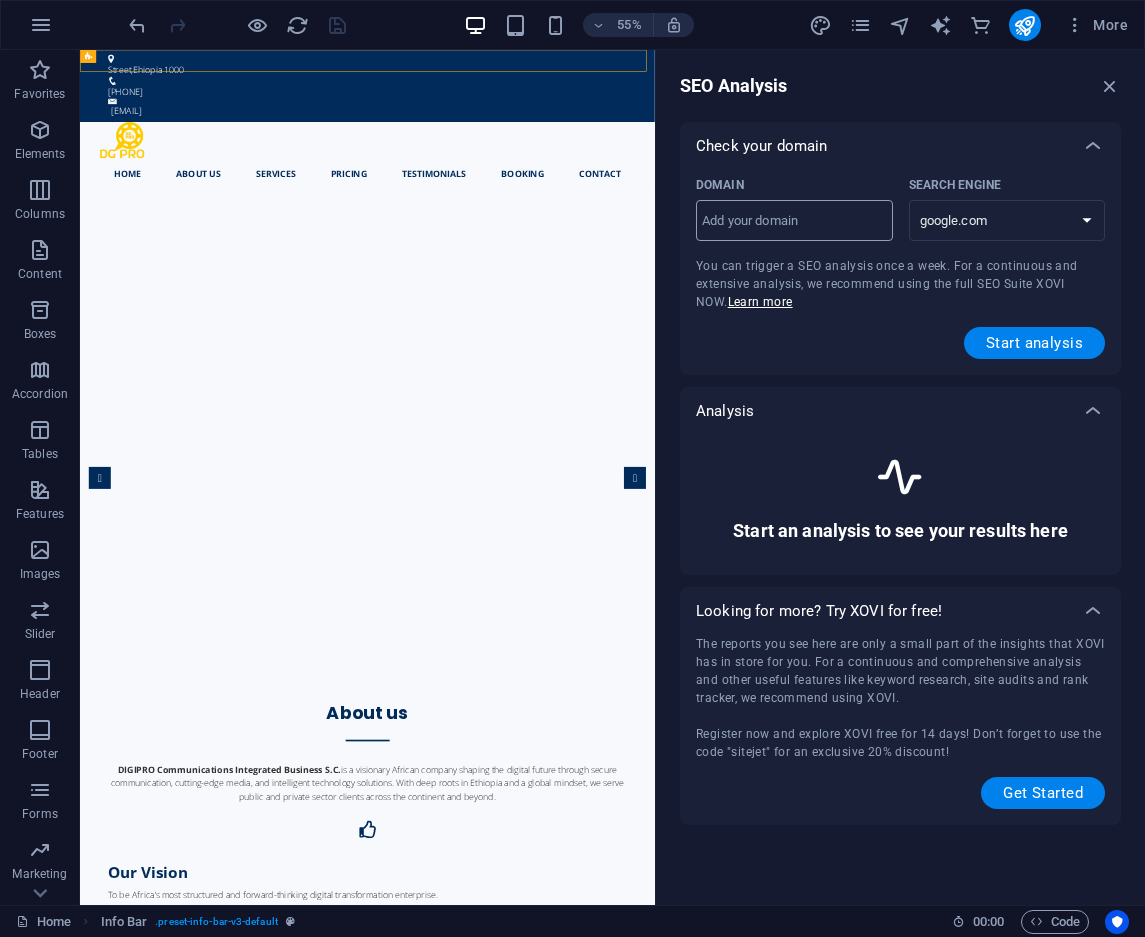 click on "Domain ​" at bounding box center (794, 221) 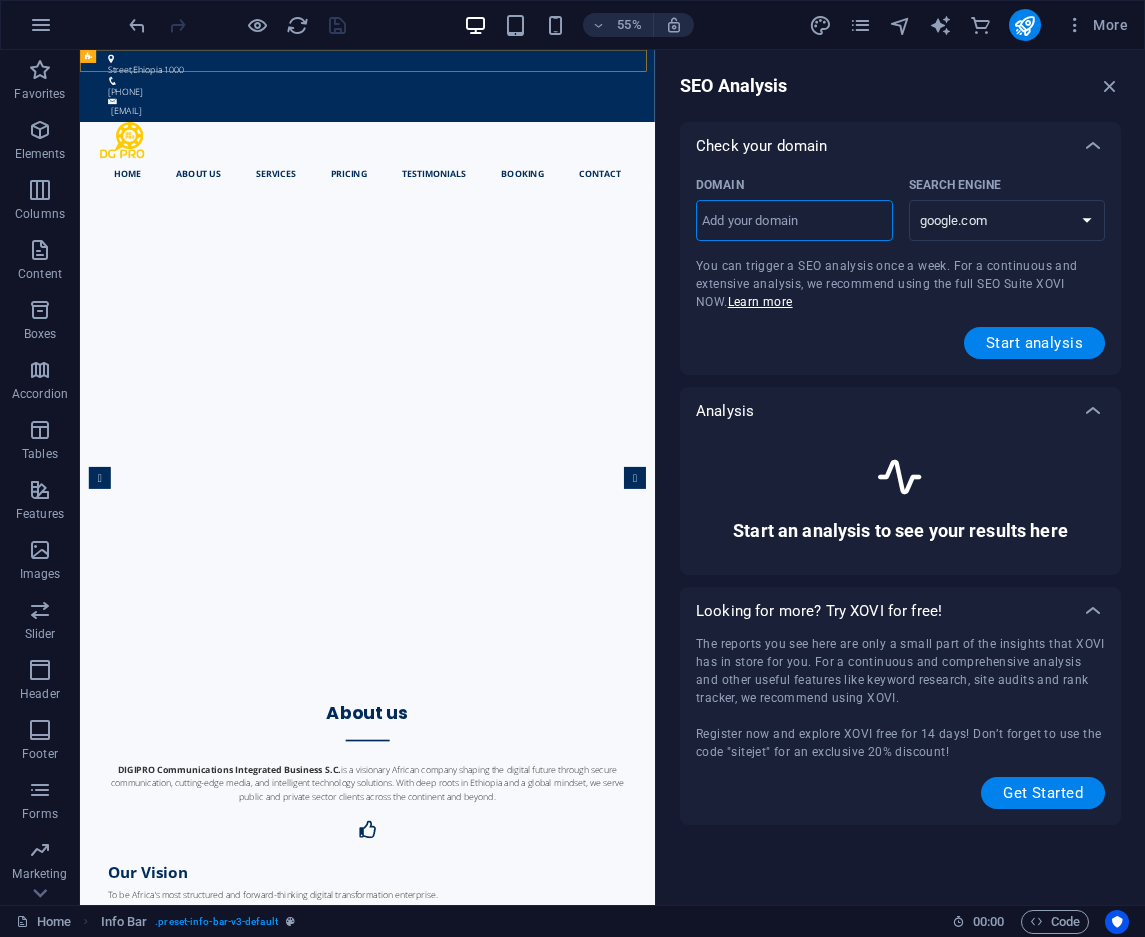 type on "dgpro.com.et" 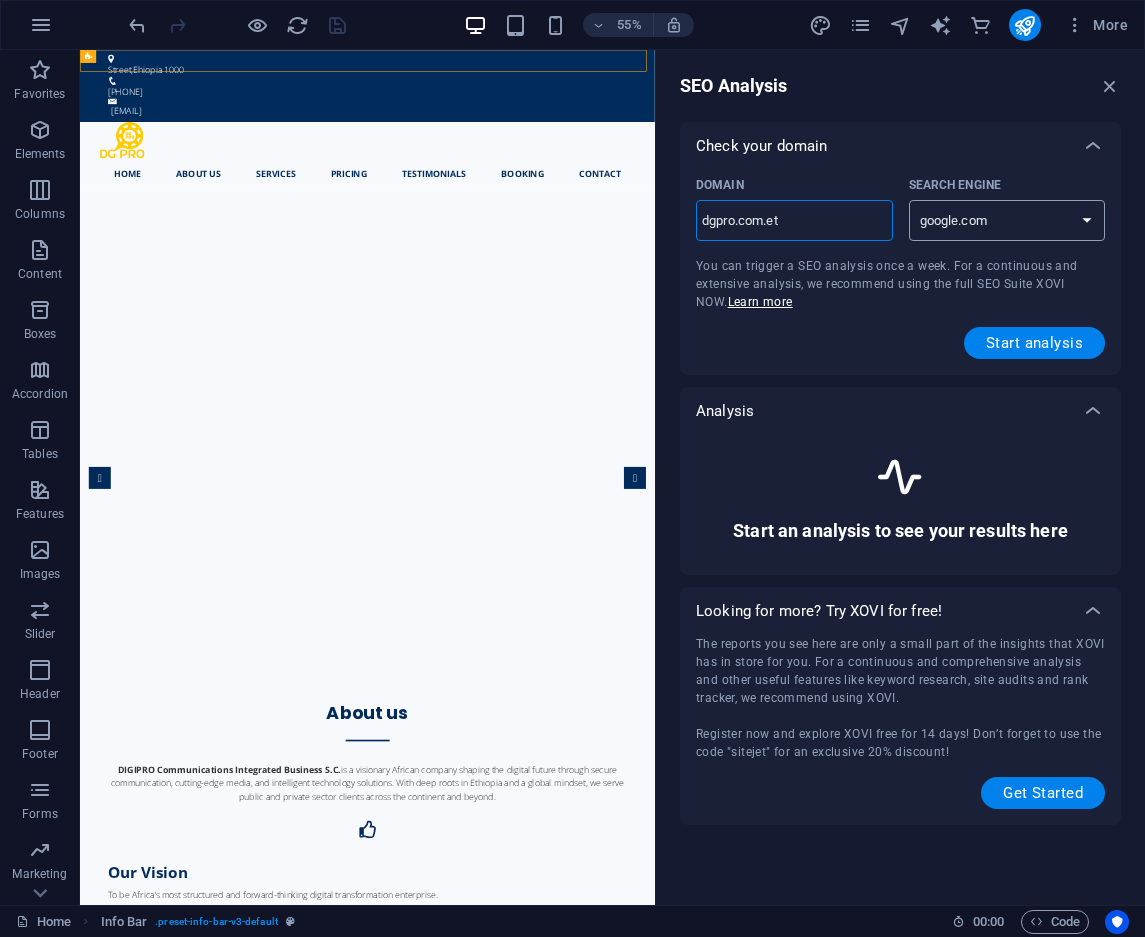 click on "google.de google.at google.es google.co.uk google.fr google.it google.ch google.com google.com.br bing.com" at bounding box center [1007, 220] 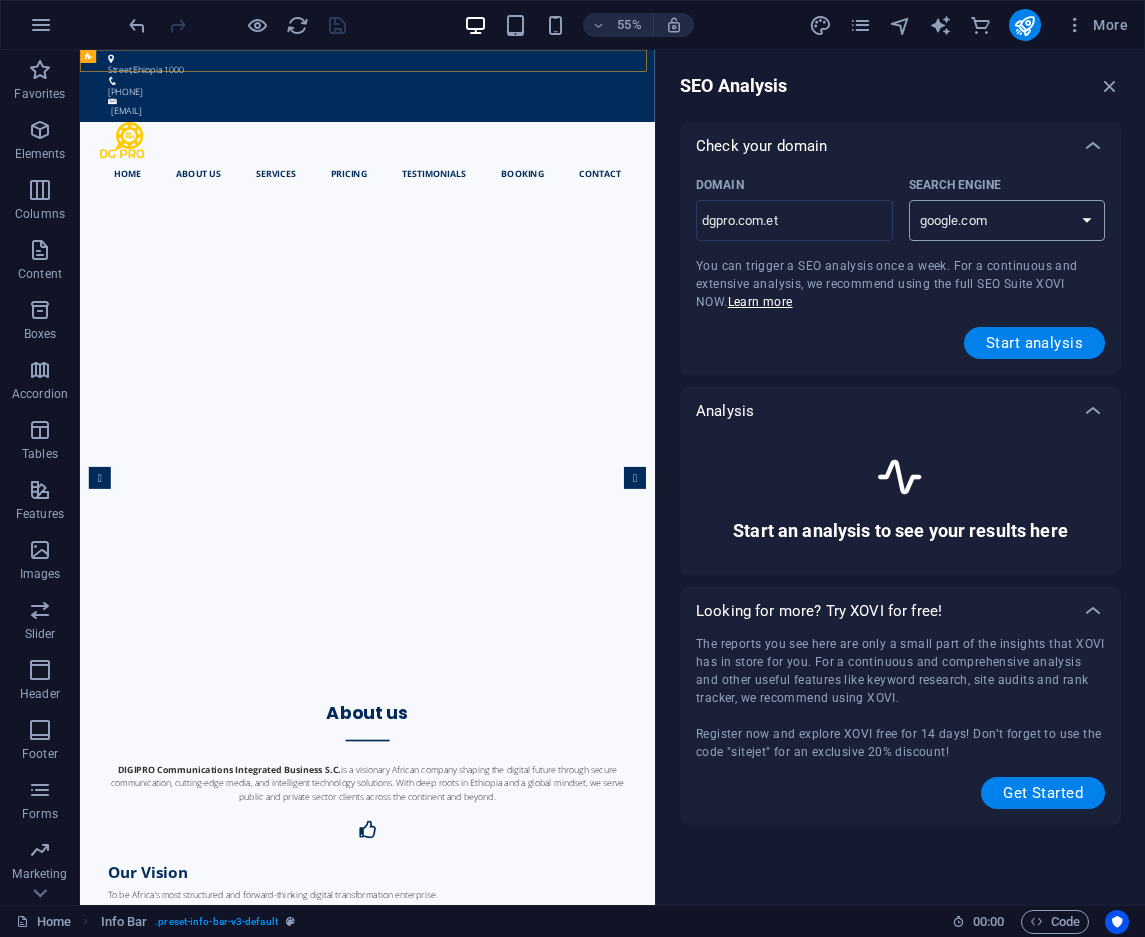 click on "google.de google.at google.es google.co.uk google.fr google.it google.ch google.com google.com.br bing.com" at bounding box center [1007, 220] 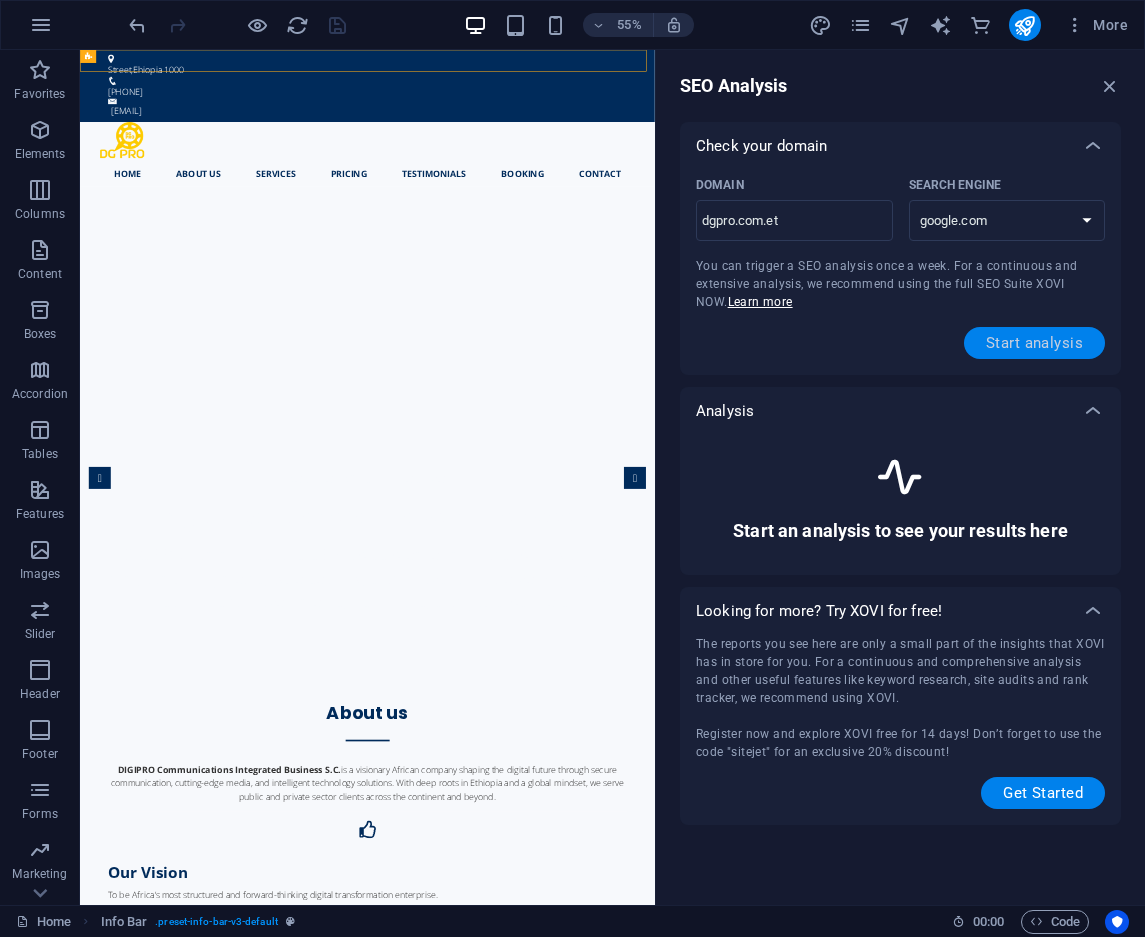 click on "Start analysis" at bounding box center [1034, 343] 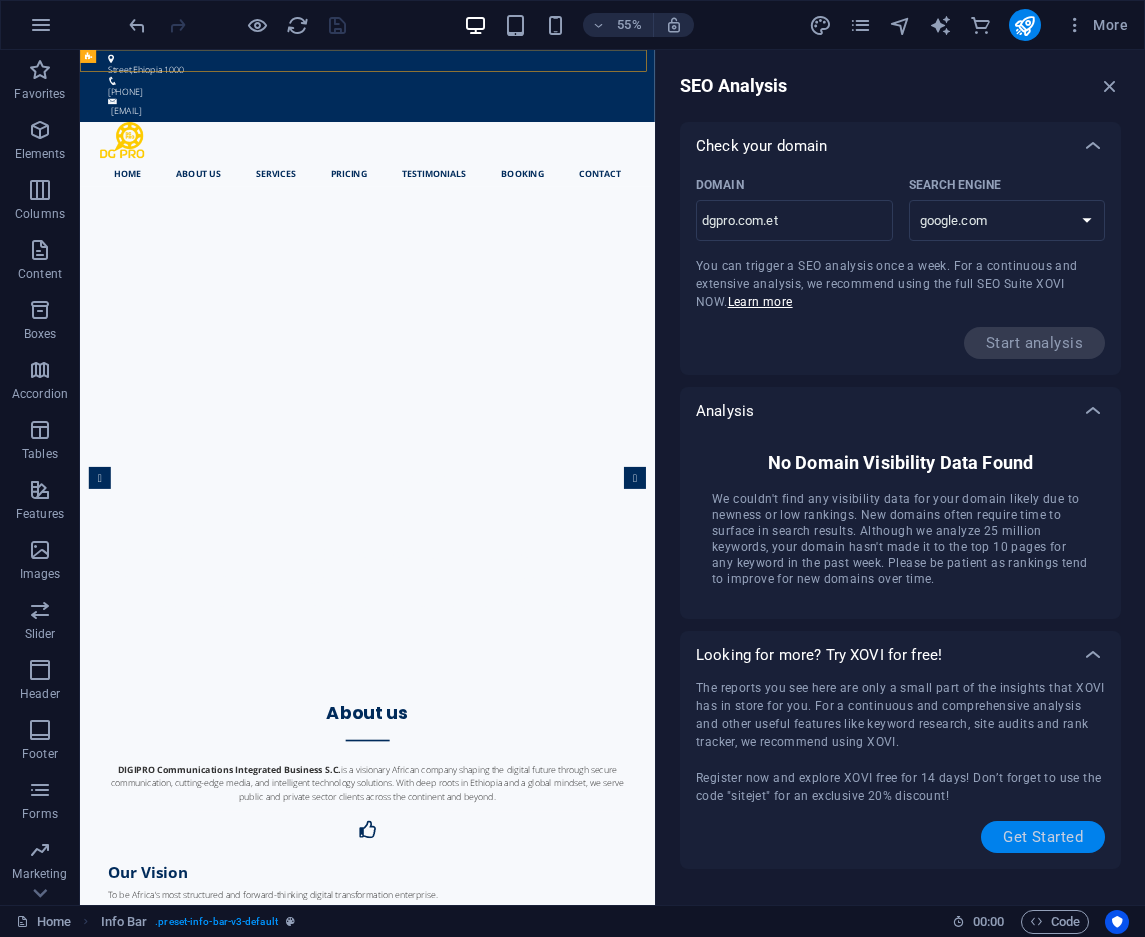 click on "Get Started" at bounding box center [1043, 837] 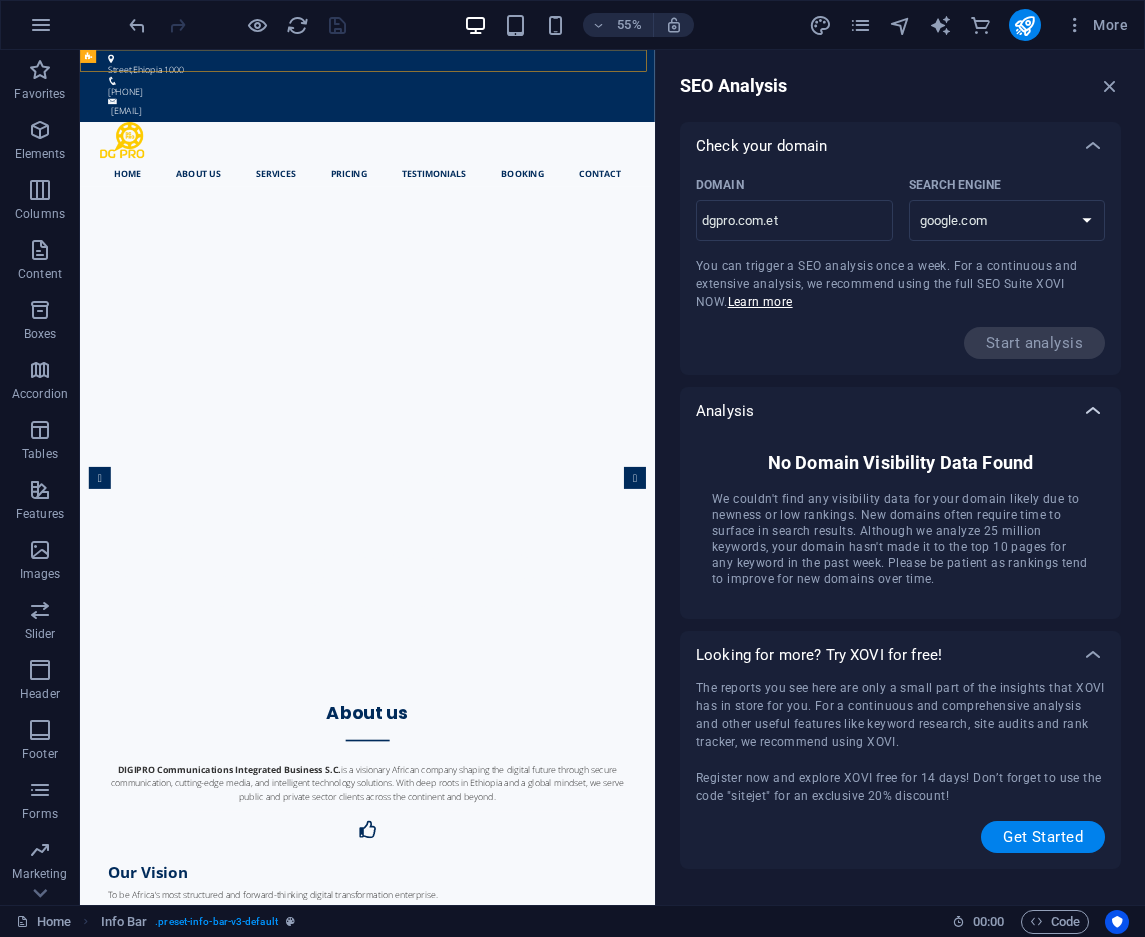 click at bounding box center (1093, 146) 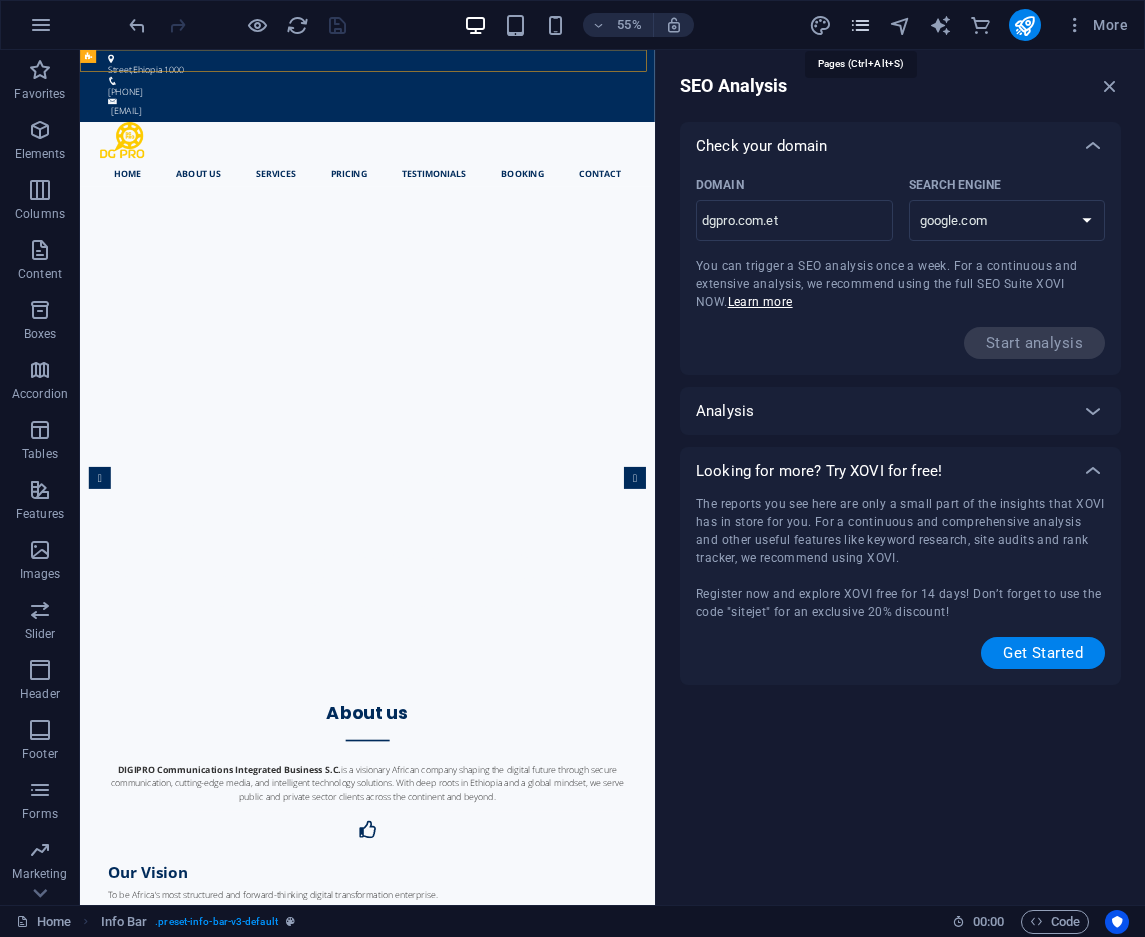 click at bounding box center (860, 25) 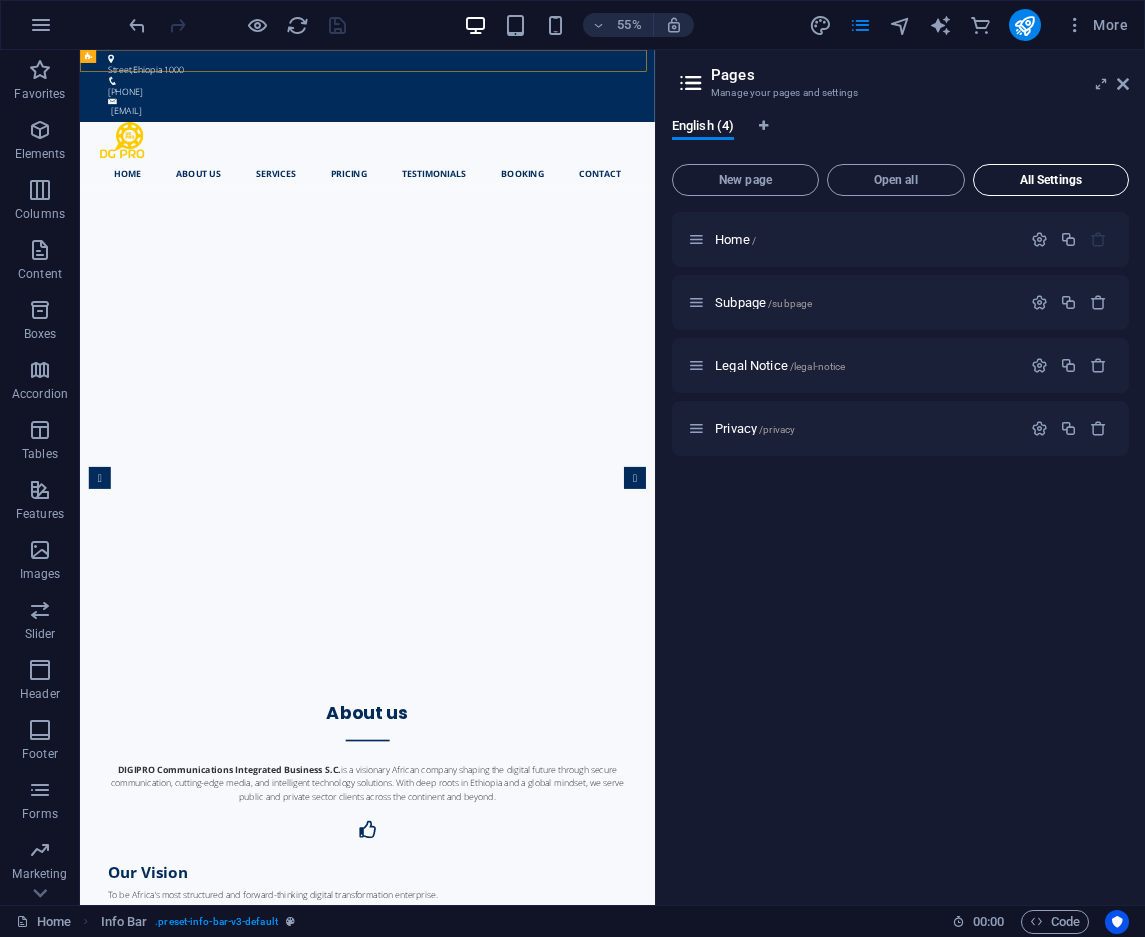 click on "All Settings" at bounding box center (1051, 180) 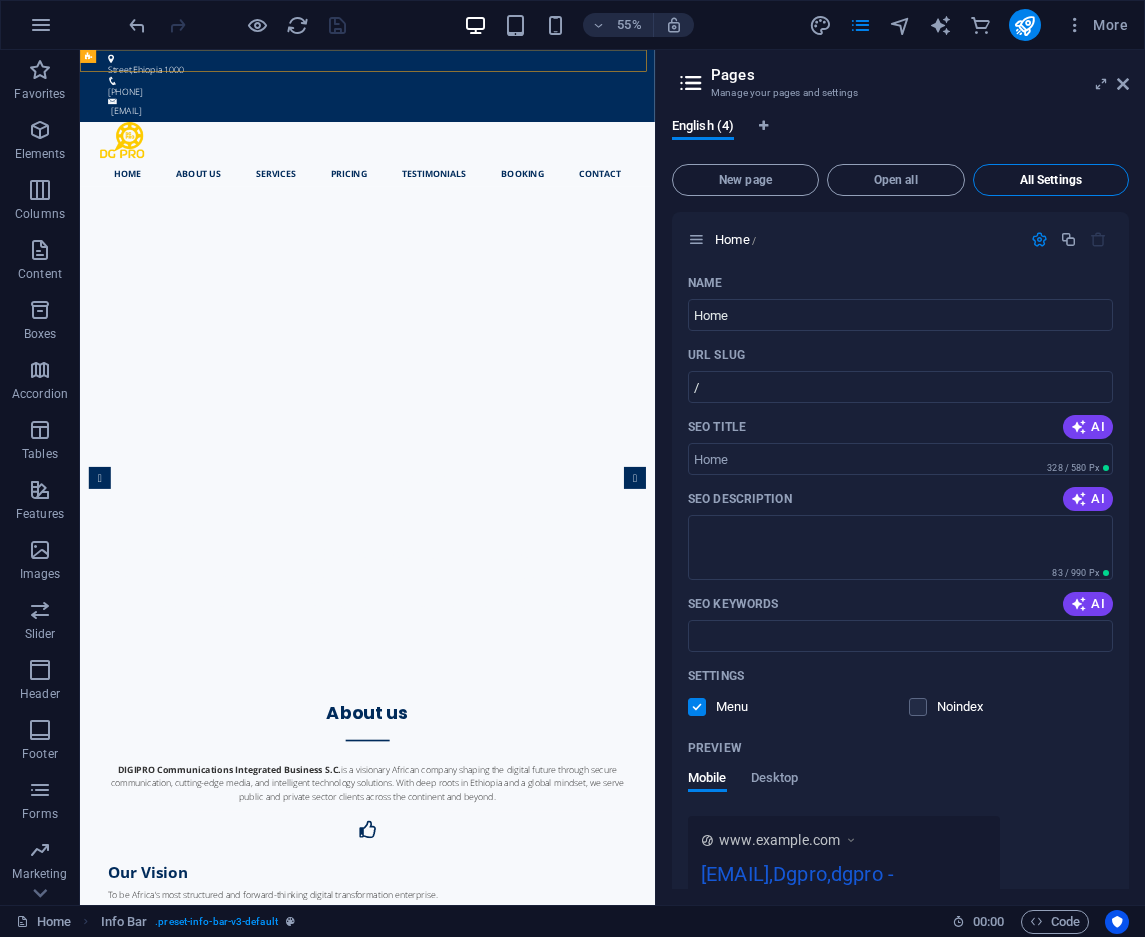scroll, scrollTop: 2274, scrollLeft: 0, axis: vertical 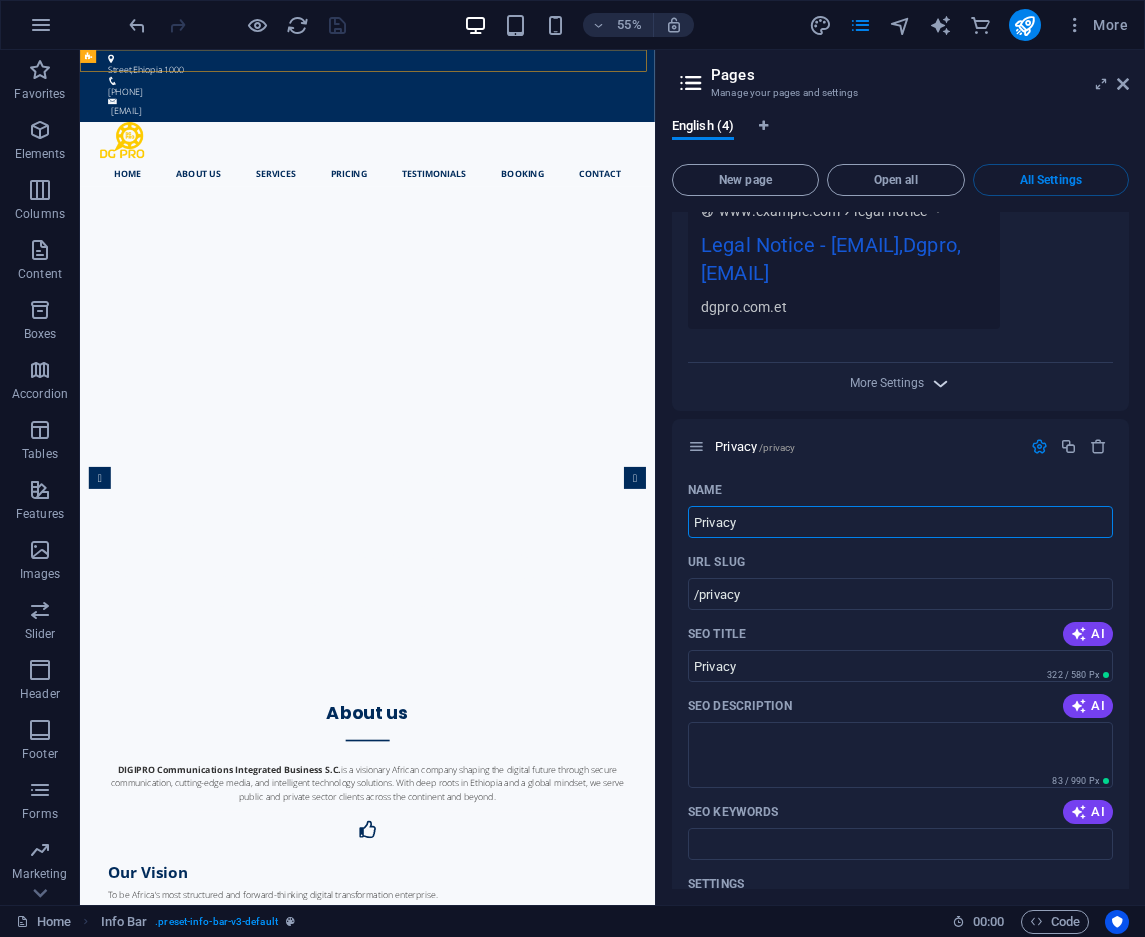 click at bounding box center [940, 383] 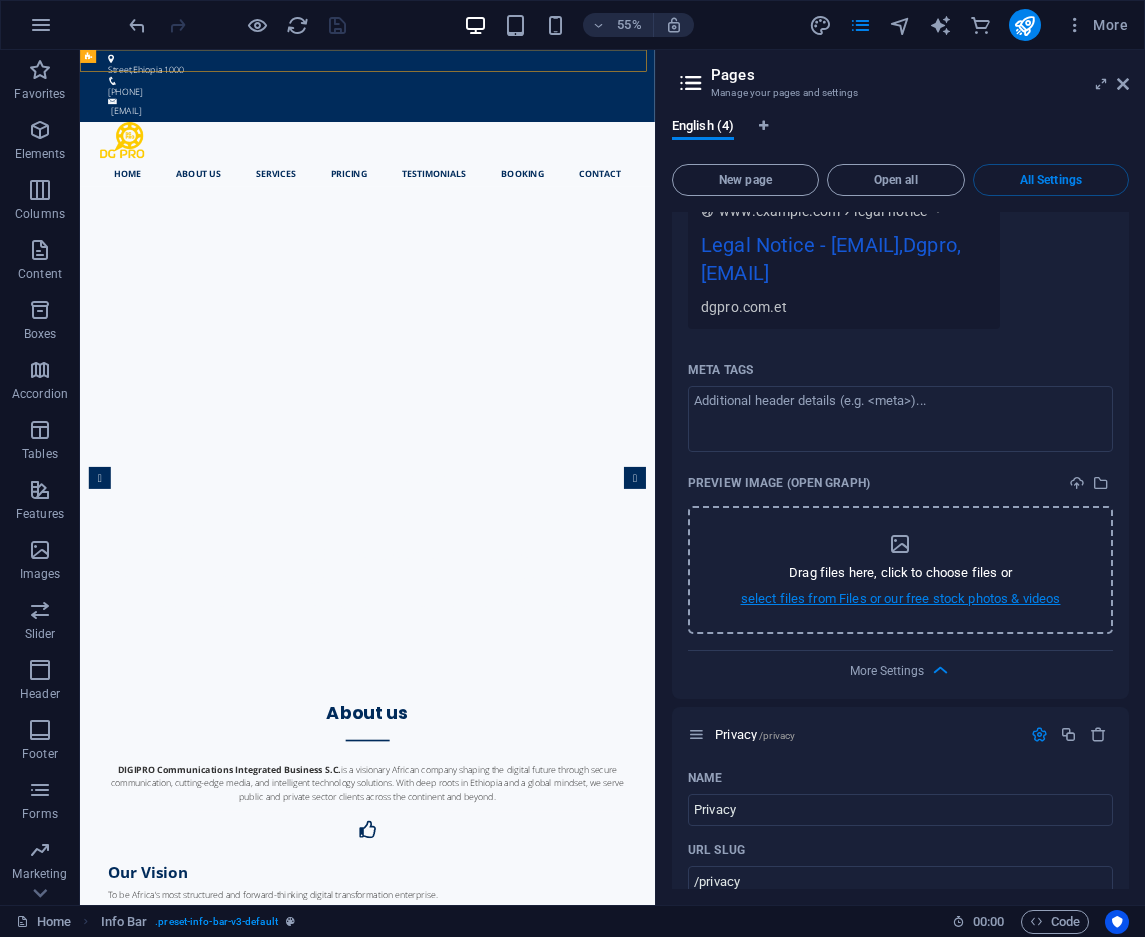 click on "select files from Files or our free stock photos & videos" at bounding box center (901, 599) 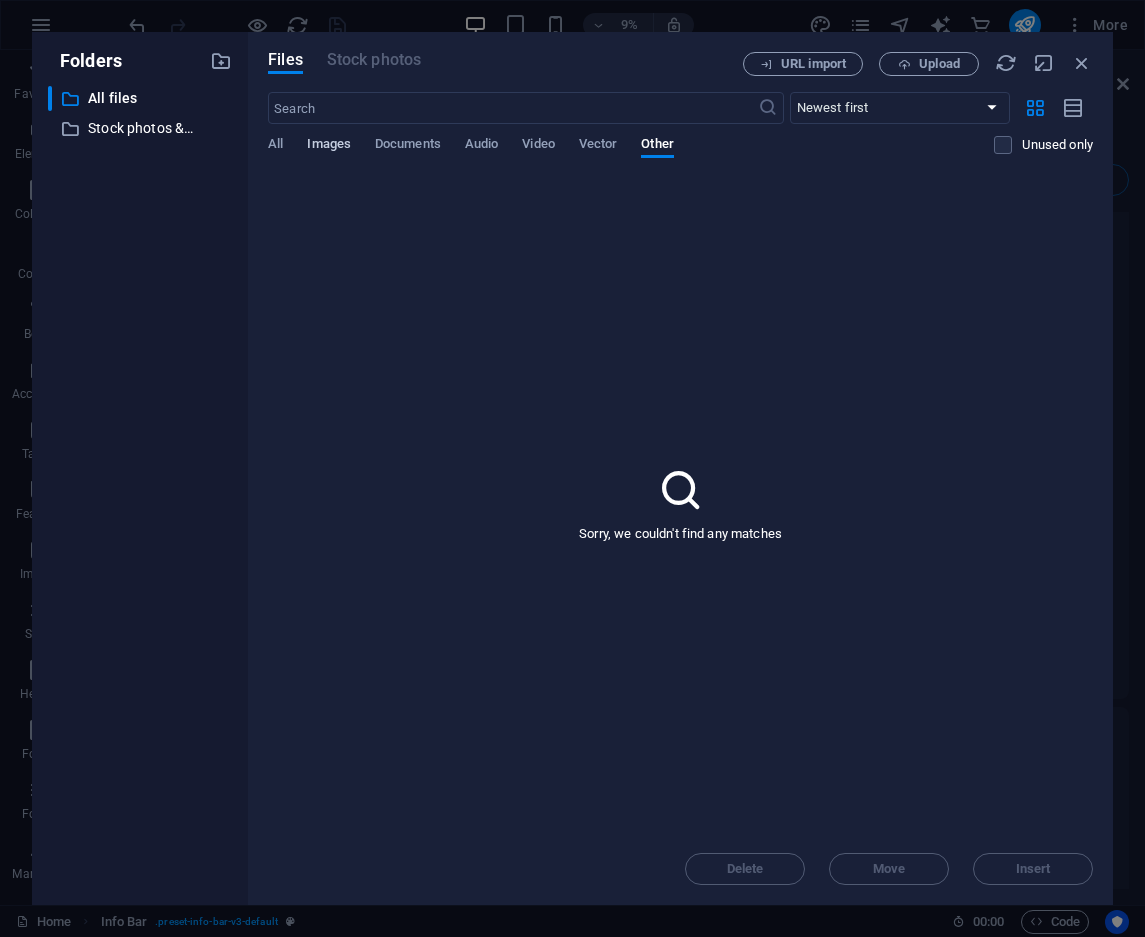 click on "Images" at bounding box center [329, 146] 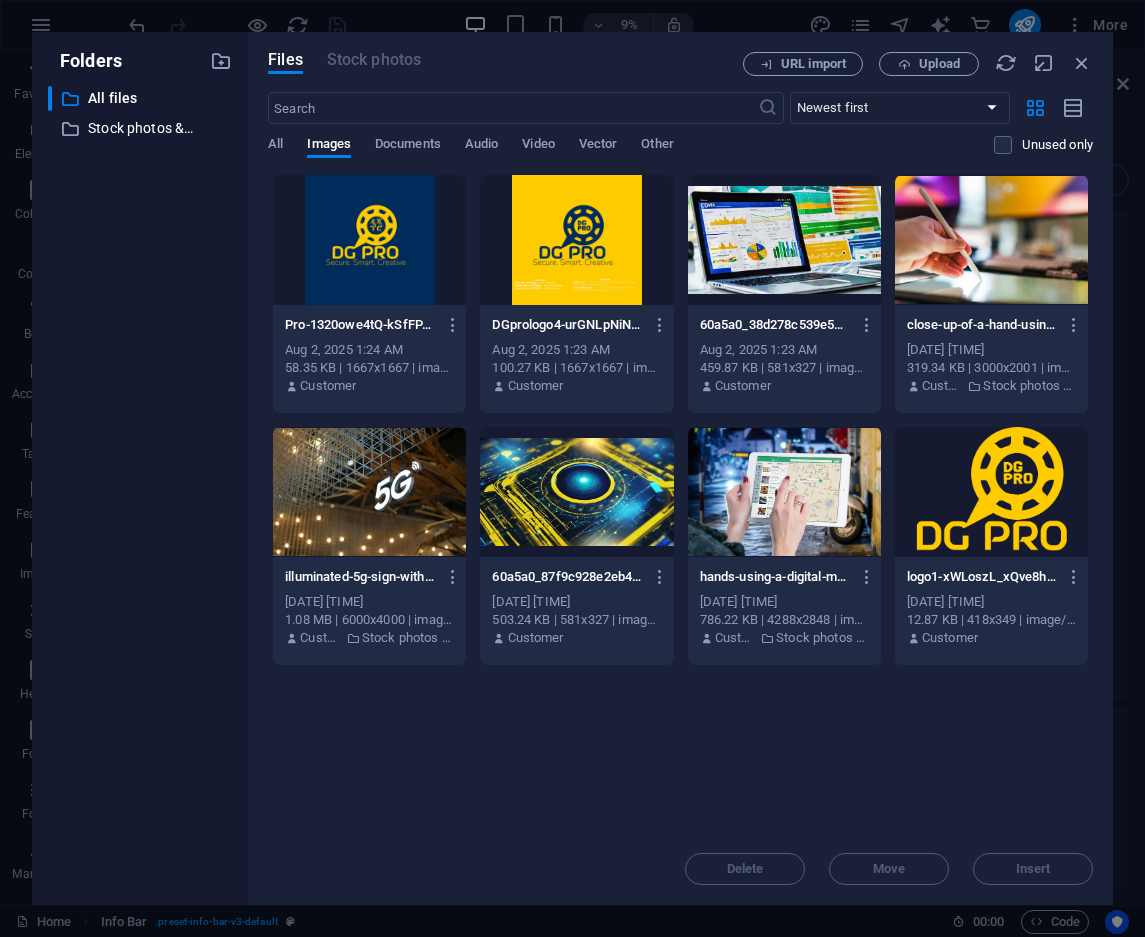 click at bounding box center [784, 240] 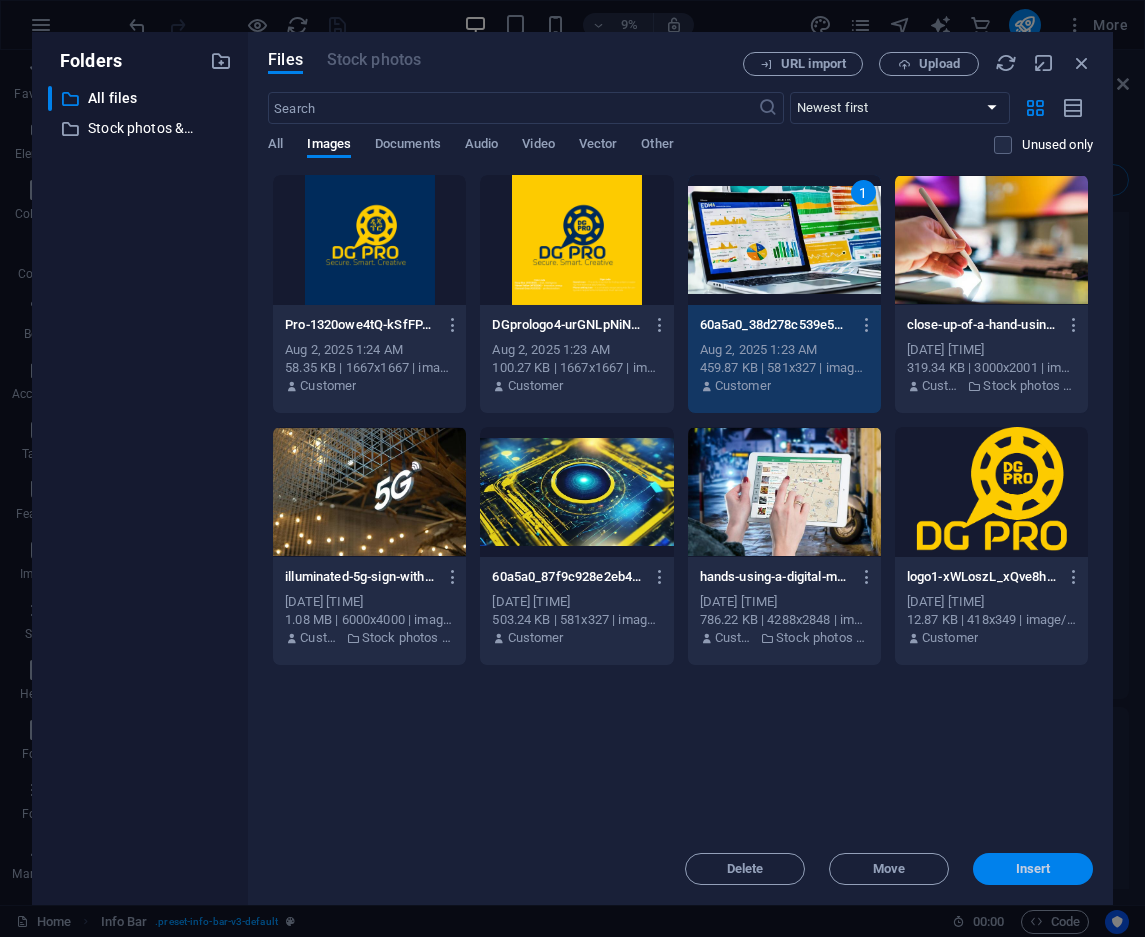 click on "Insert" at bounding box center (1033, 869) 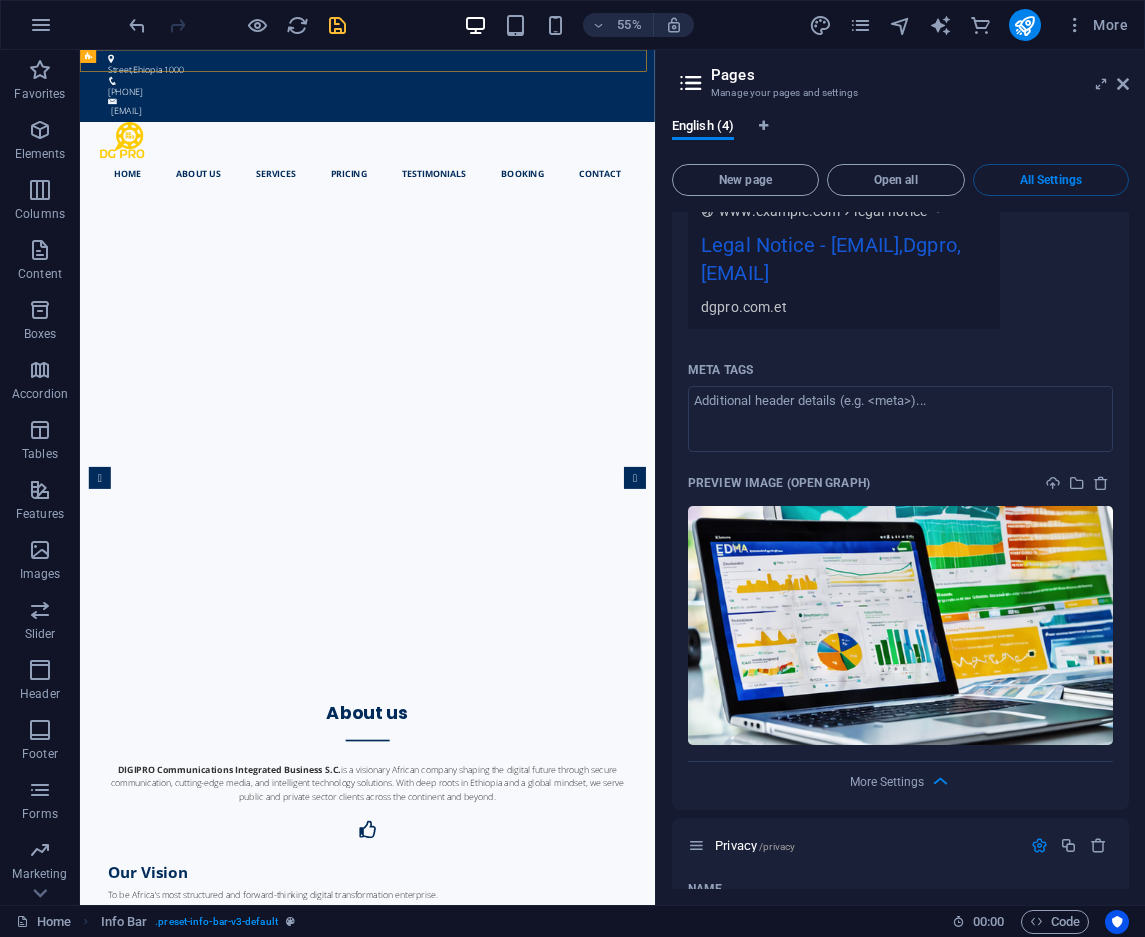 click at bounding box center (938, 211) 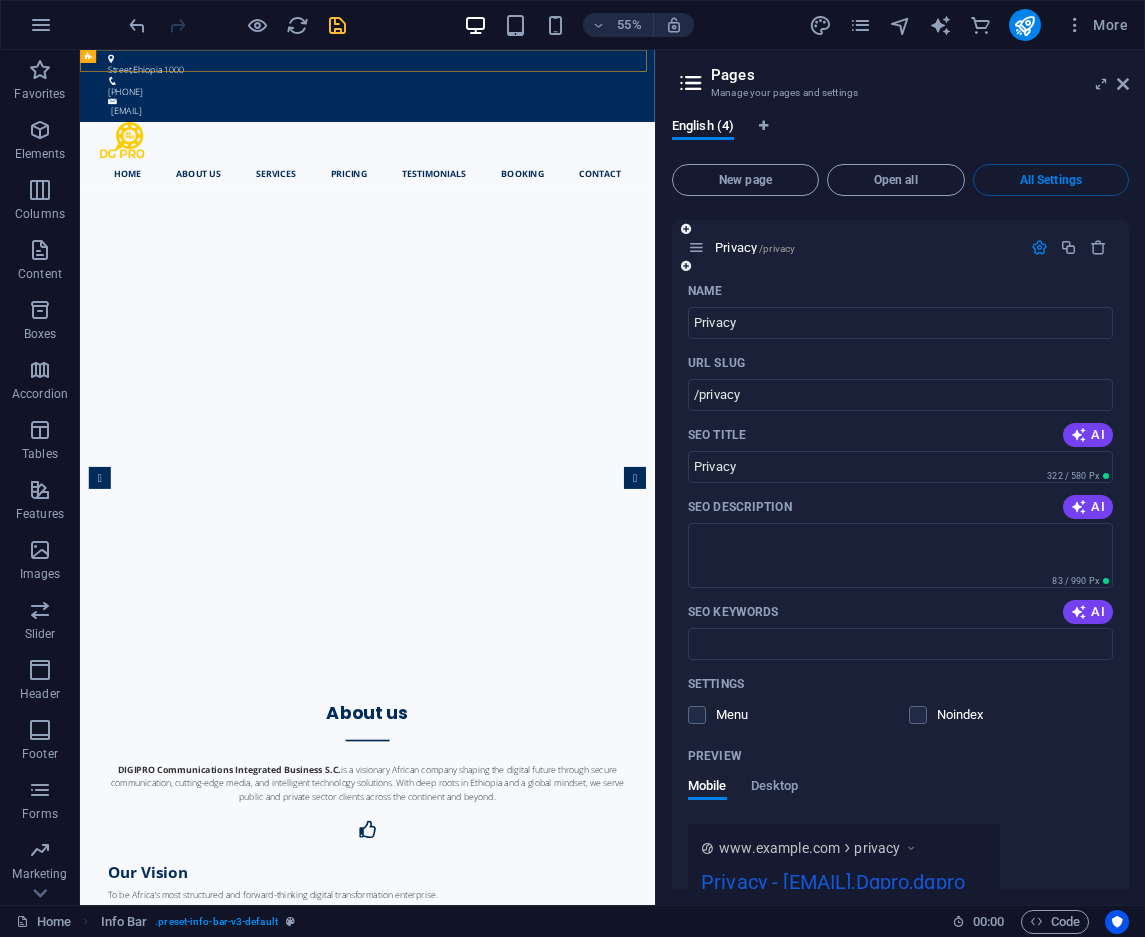 scroll, scrollTop: 2874, scrollLeft: 0, axis: vertical 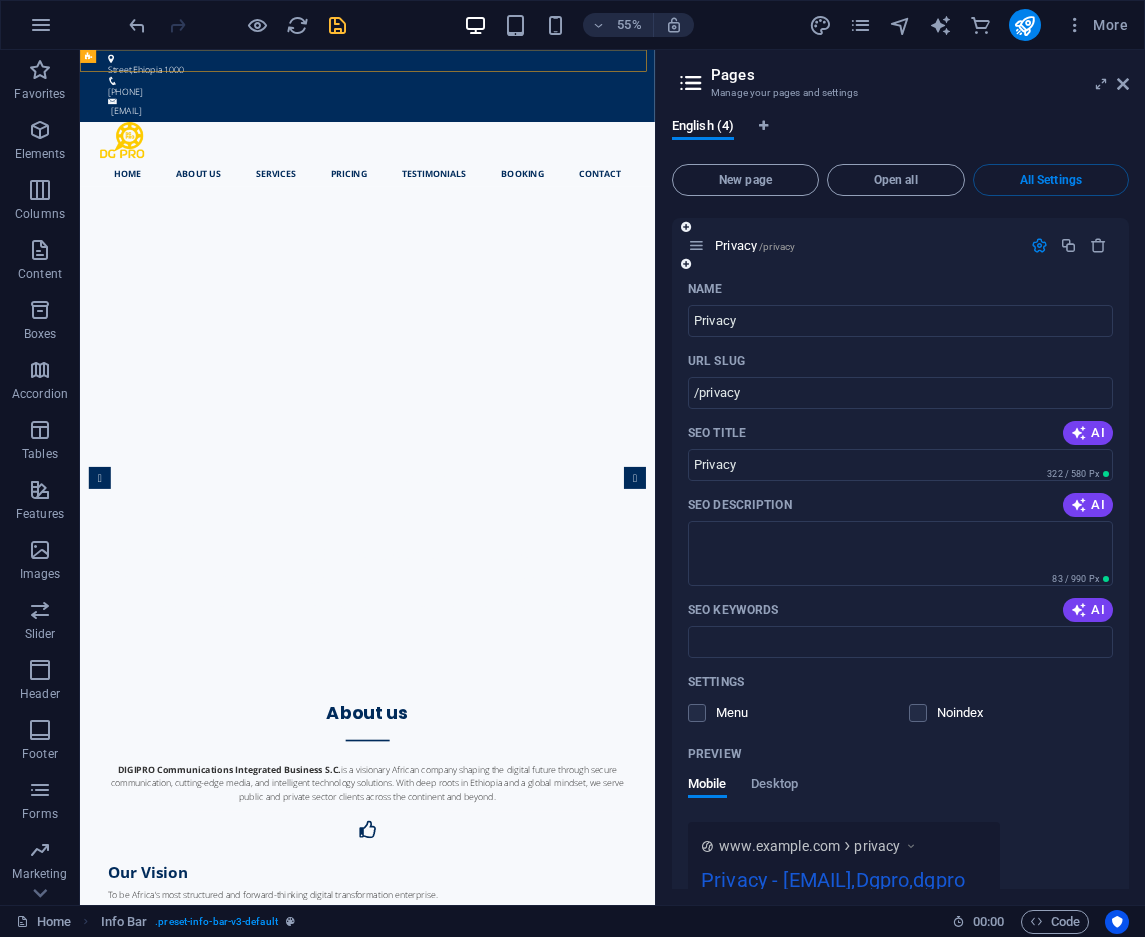 click at bounding box center [711, 713] 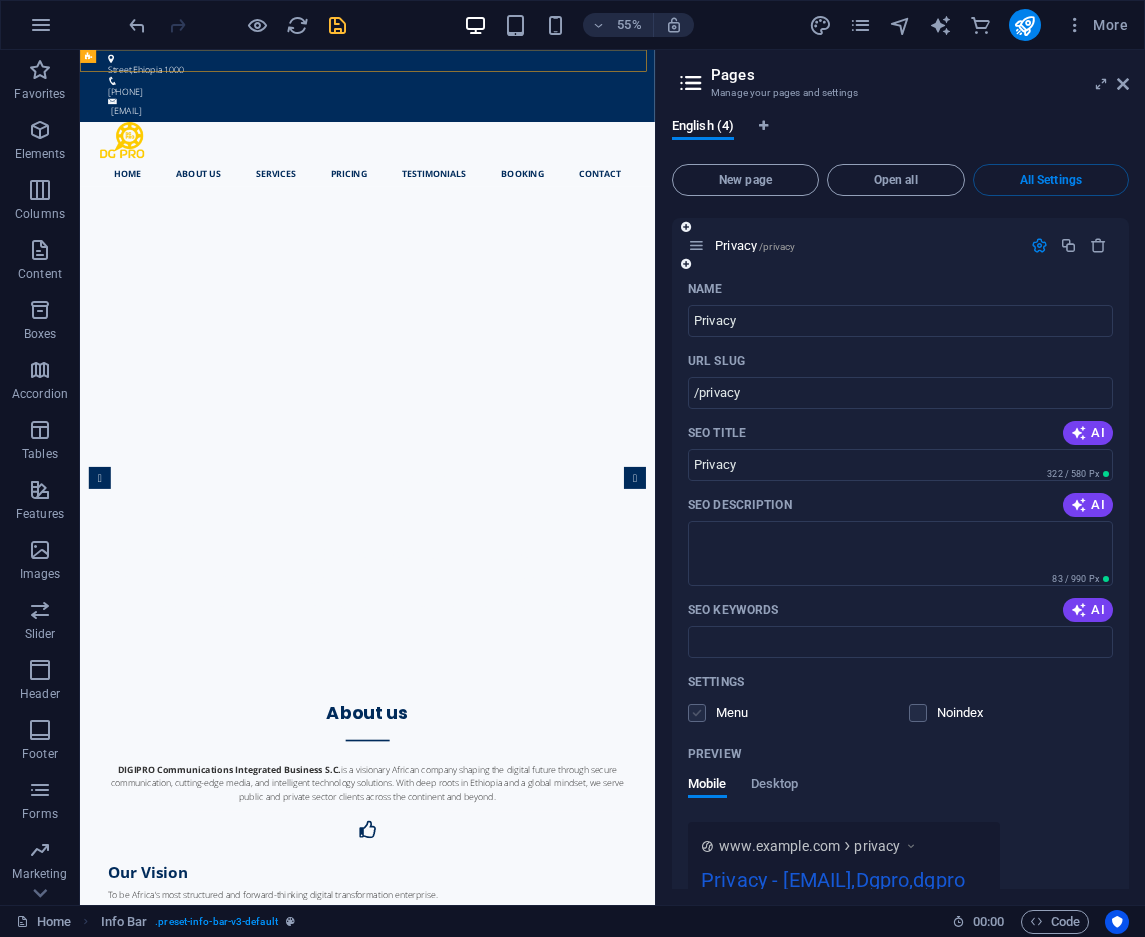 click at bounding box center [697, 713] 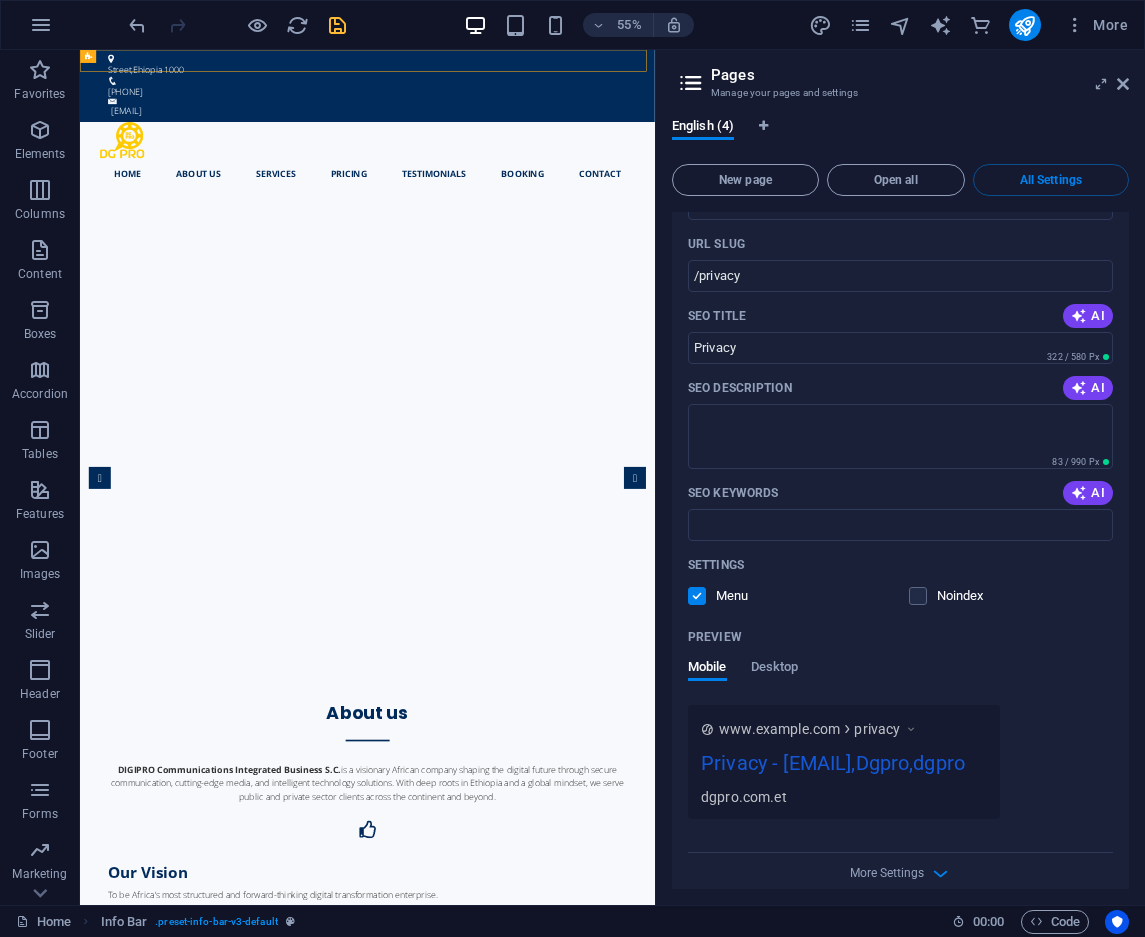 scroll, scrollTop: 3065, scrollLeft: 0, axis: vertical 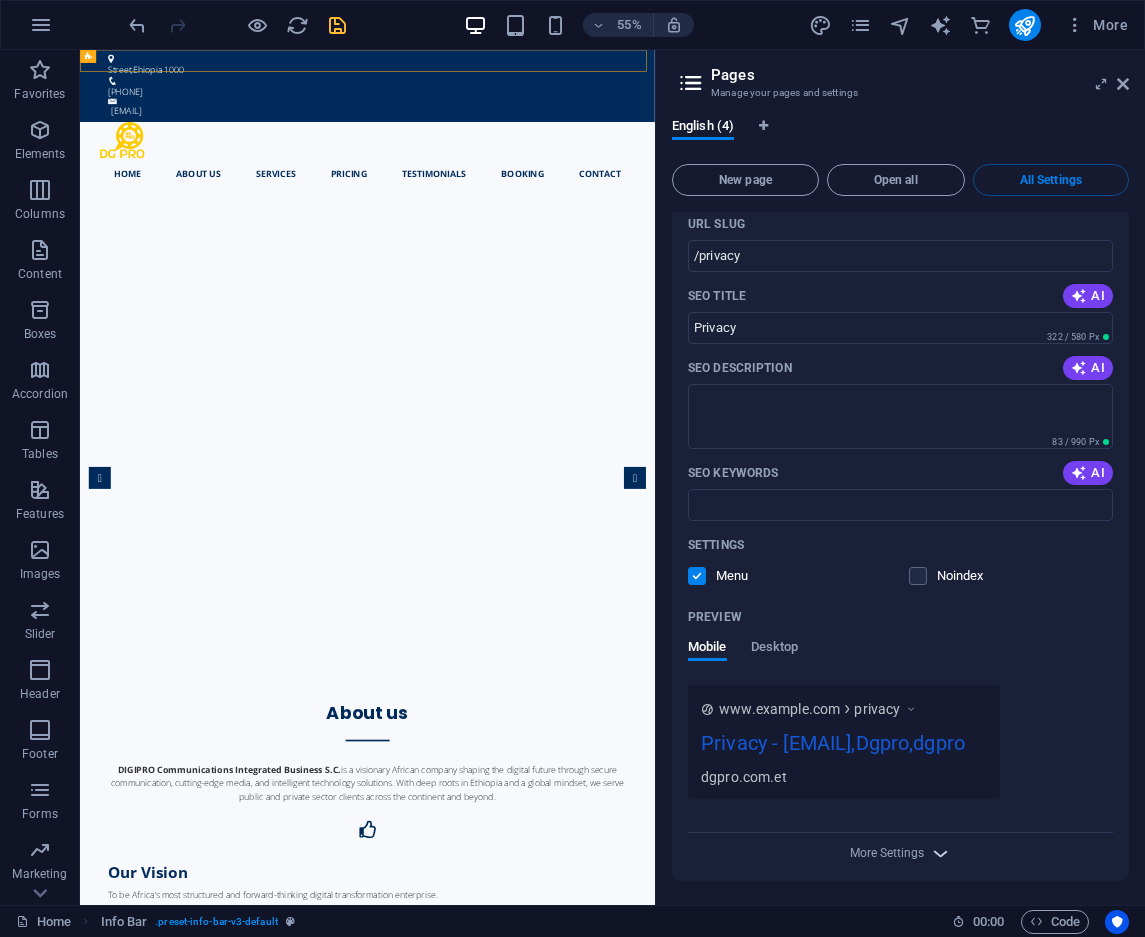 click at bounding box center (940, 853) 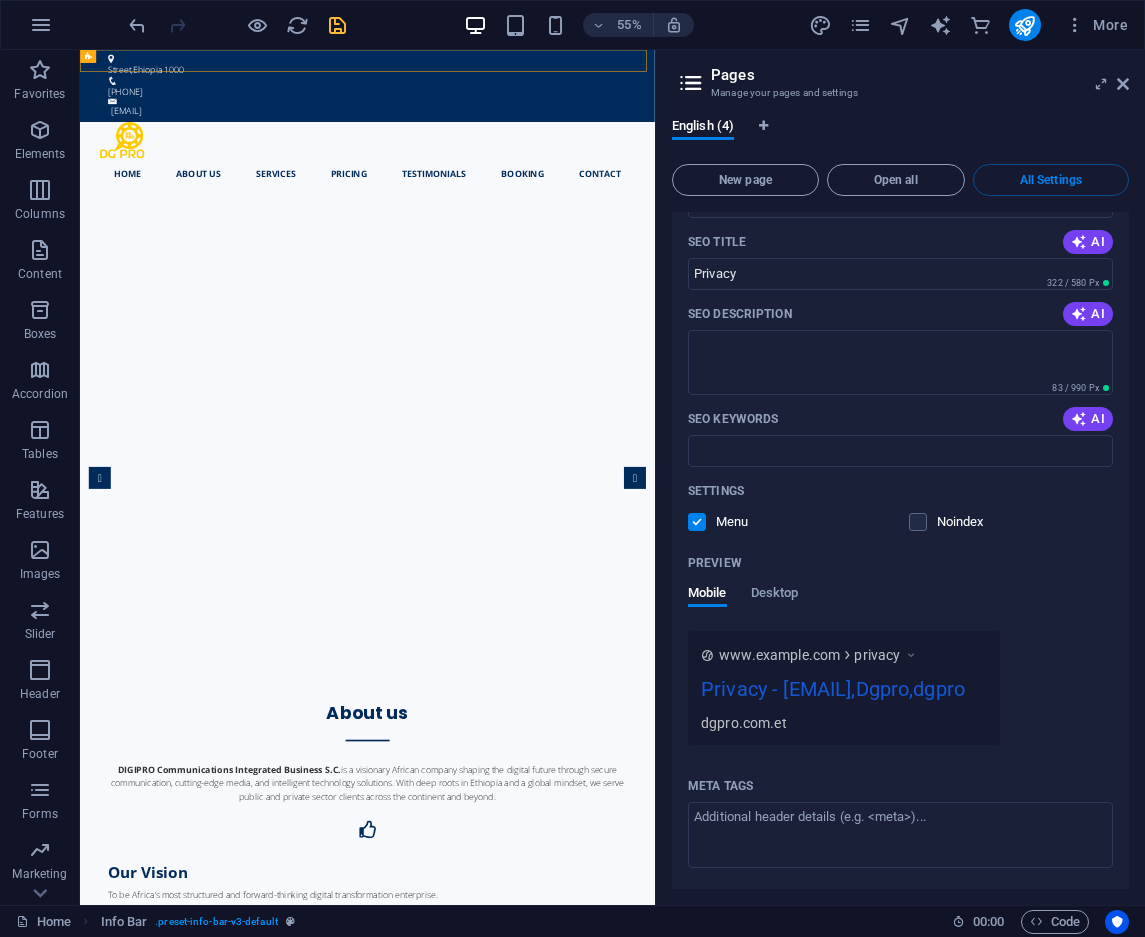 scroll, scrollTop: 3353, scrollLeft: 0, axis: vertical 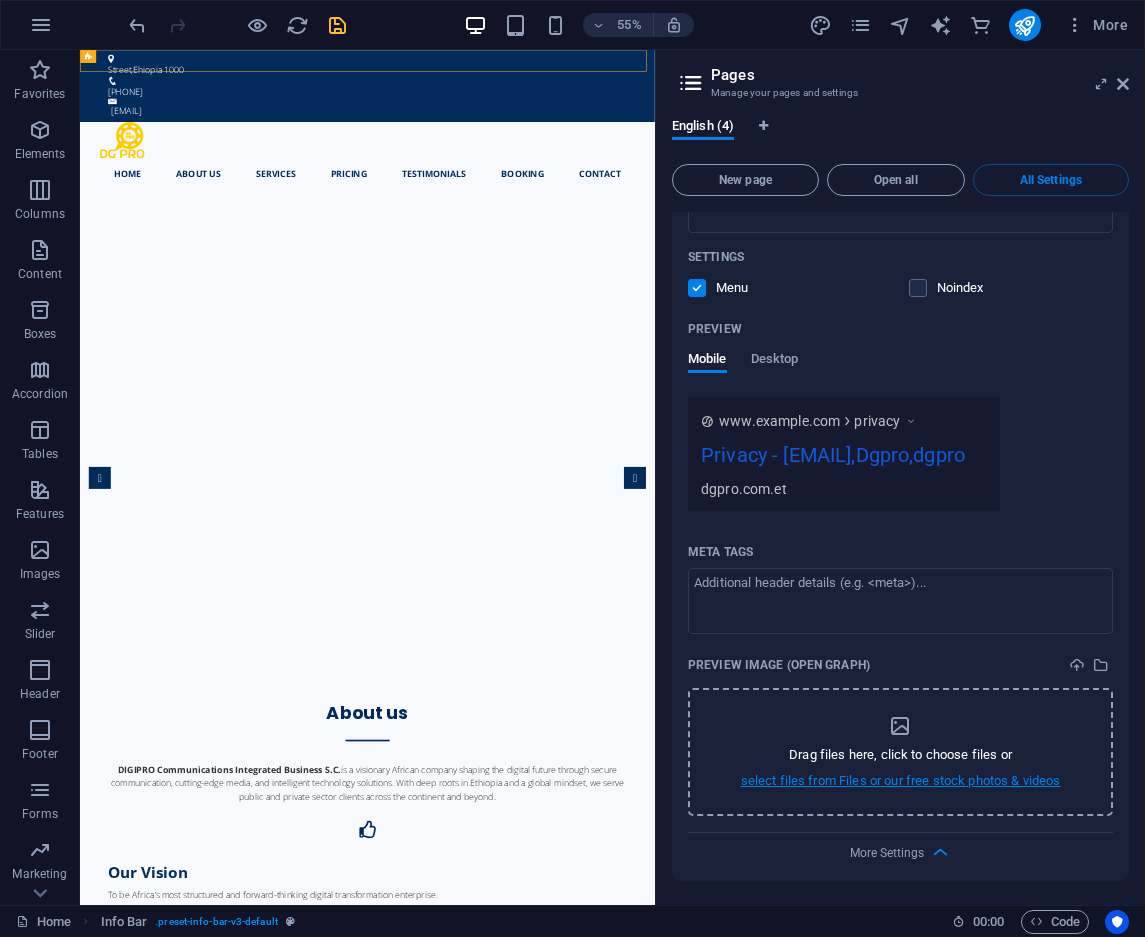 click on "select files from Files or our free stock photos & videos" at bounding box center (901, 781) 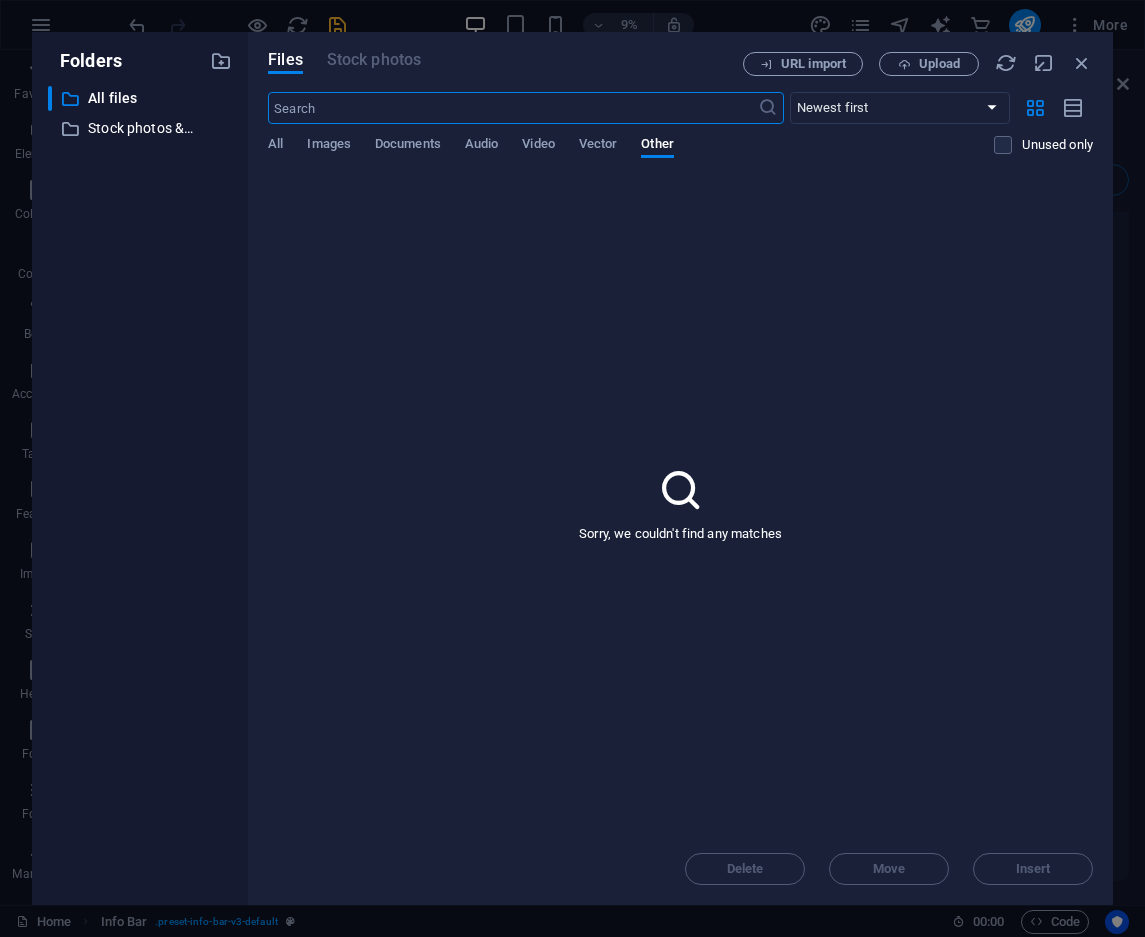 click on "All Images Documents Audio Video Vector Other" at bounding box center (631, 155) 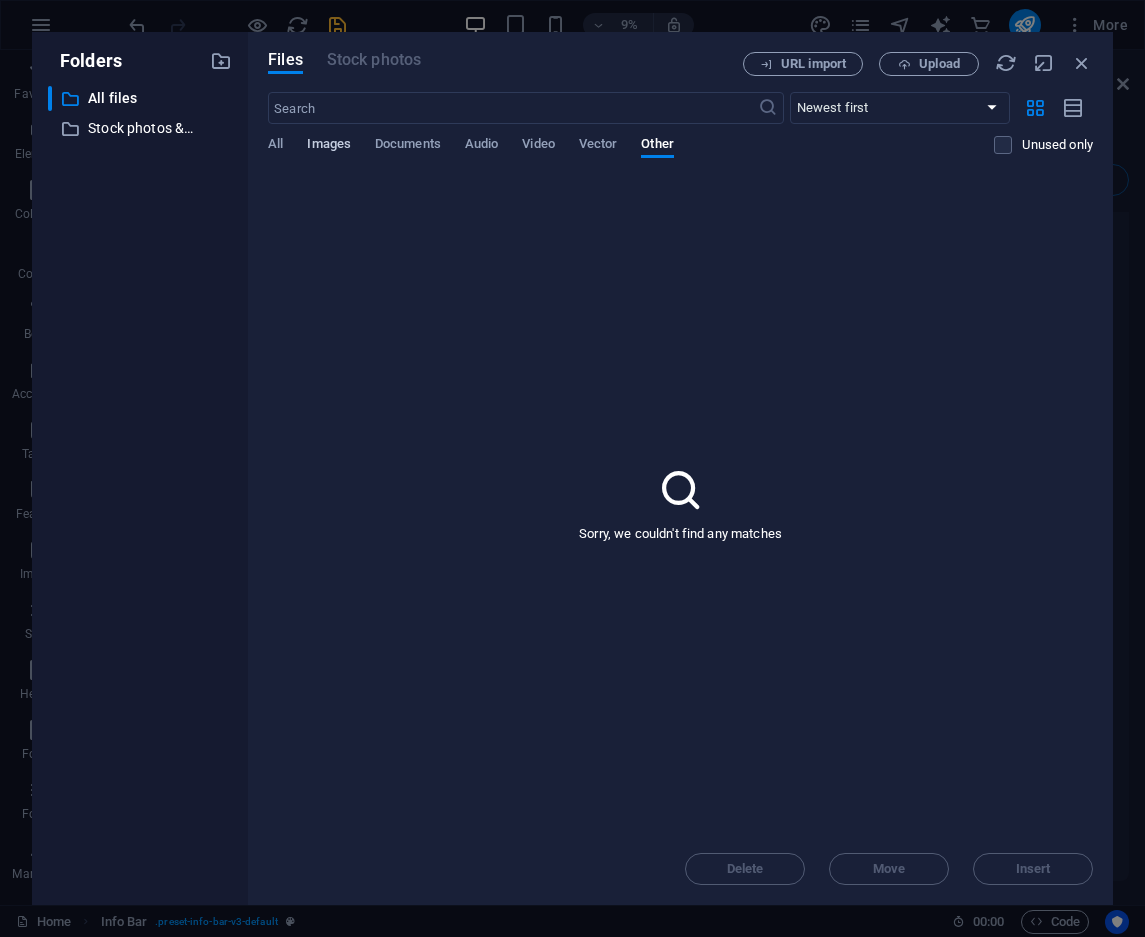 click on "Images" at bounding box center [329, 146] 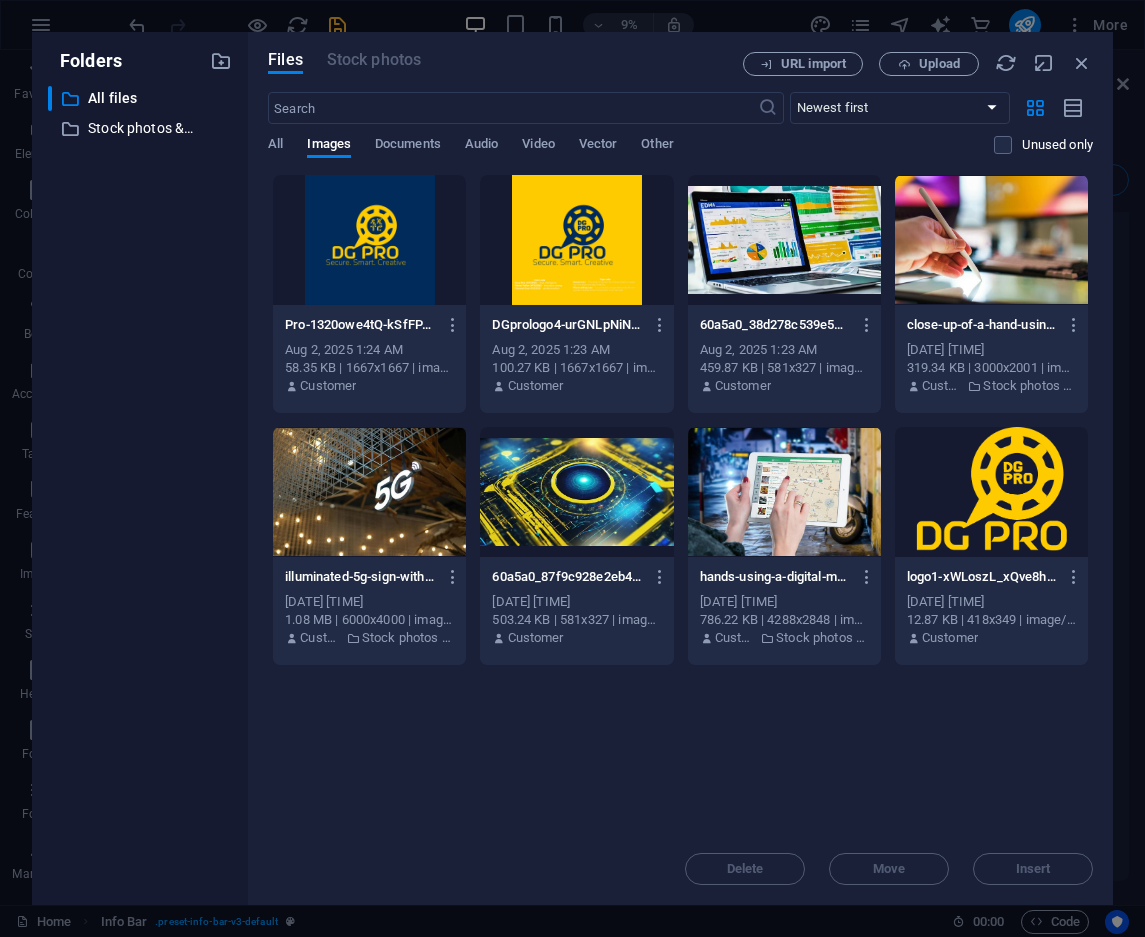 click at bounding box center (784, 240) 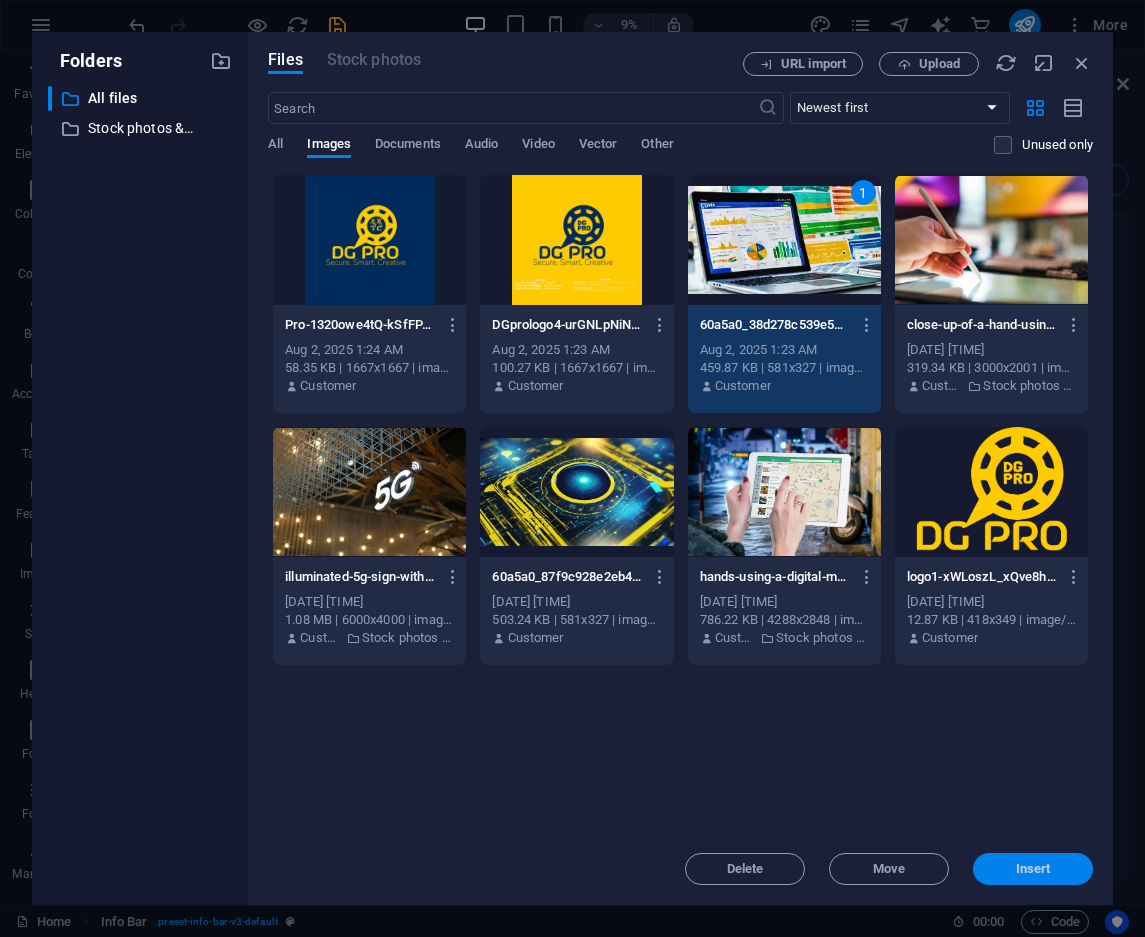 click on "Insert" at bounding box center [1033, 869] 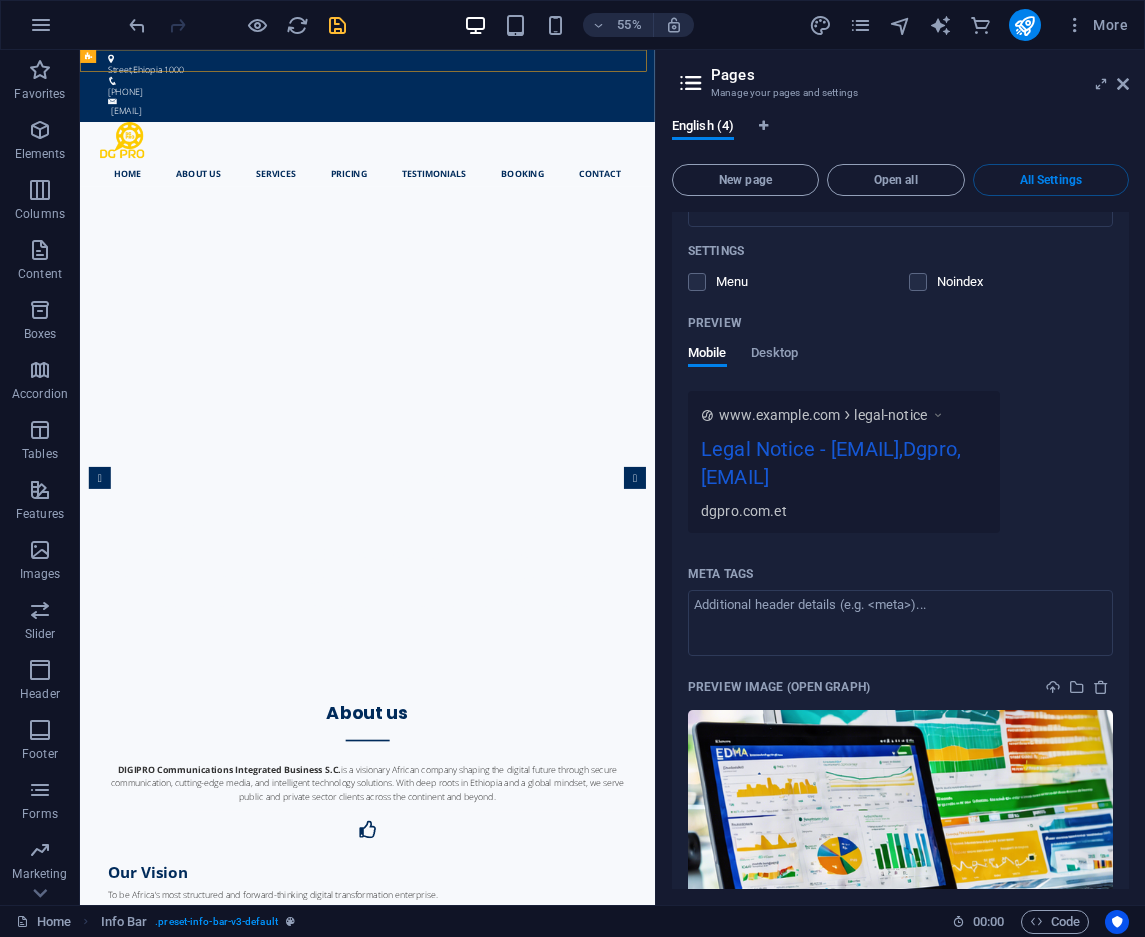 scroll, scrollTop: 2062, scrollLeft: 0, axis: vertical 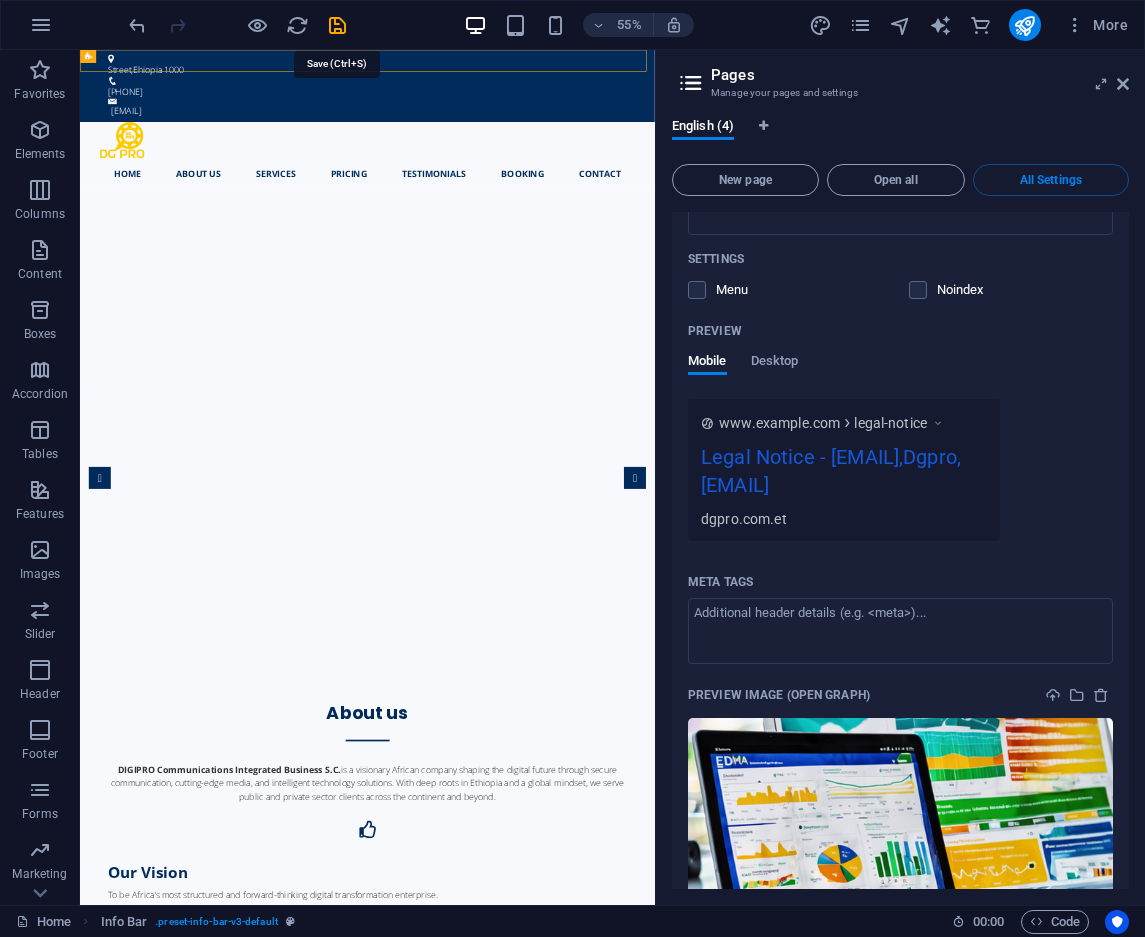 click at bounding box center [337, 25] 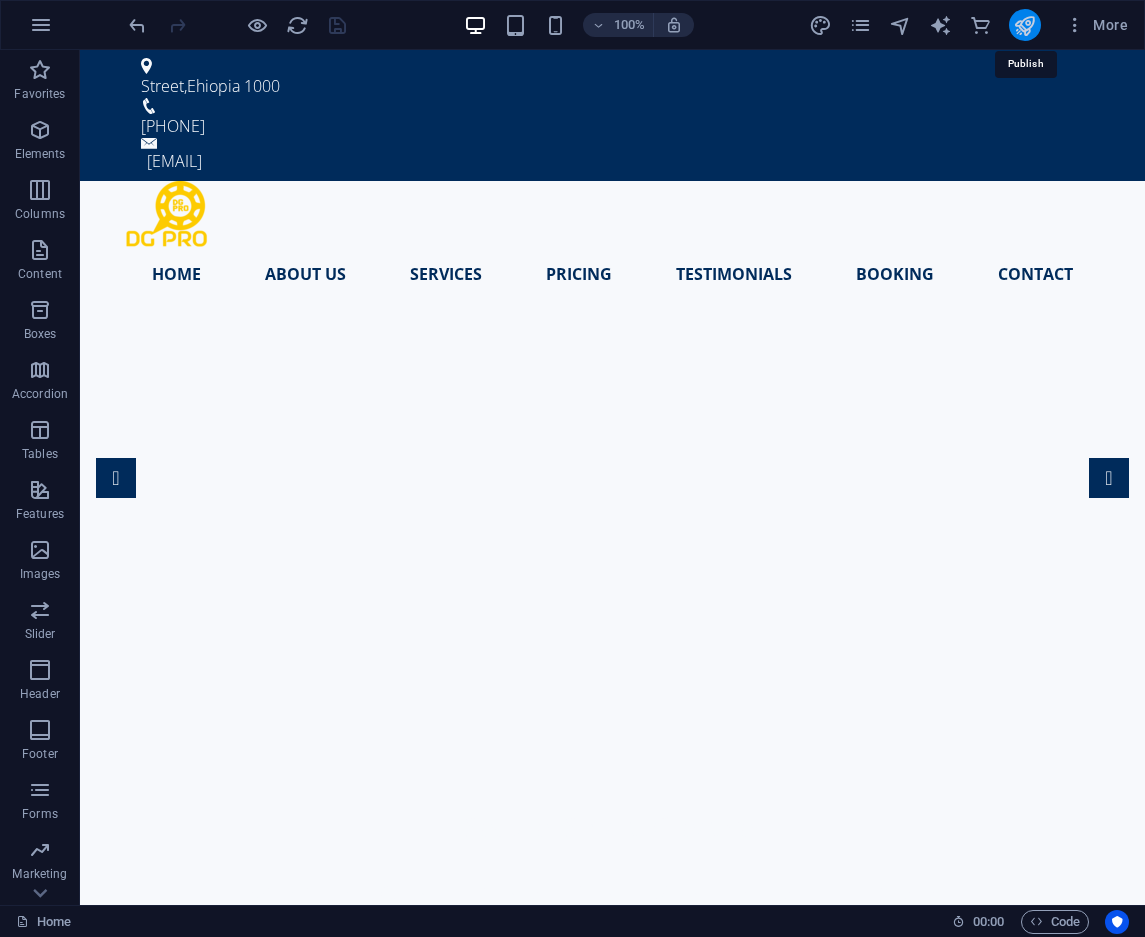click at bounding box center (1024, 25) 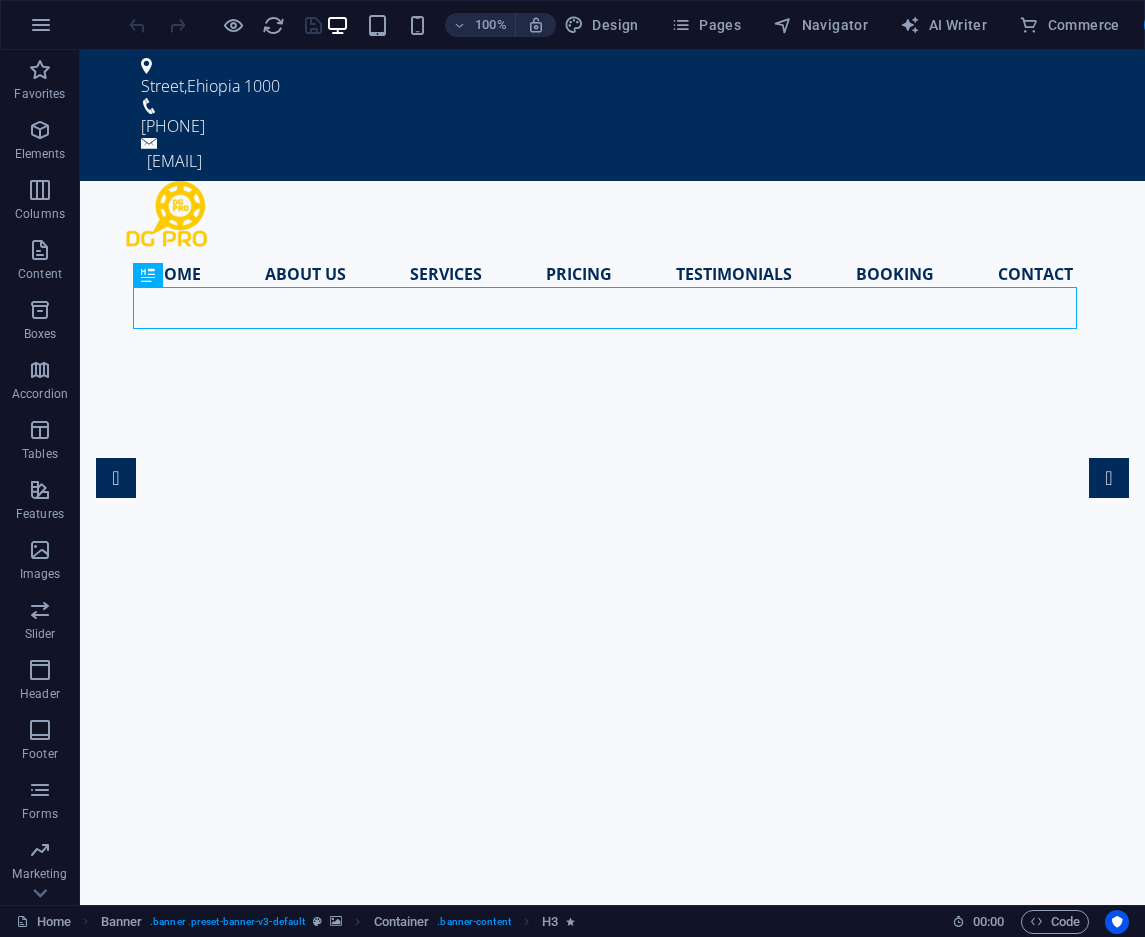 scroll, scrollTop: 0, scrollLeft: 0, axis: both 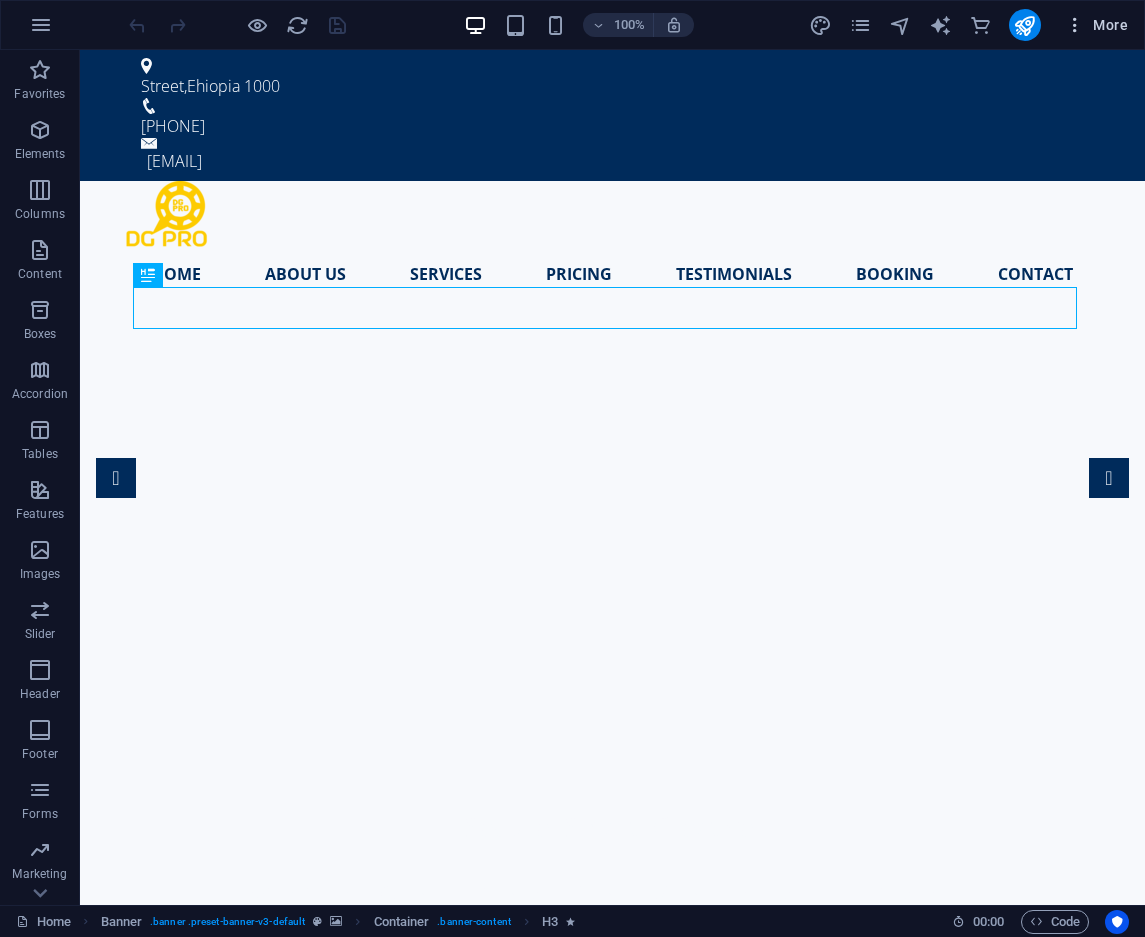 click at bounding box center (1075, 25) 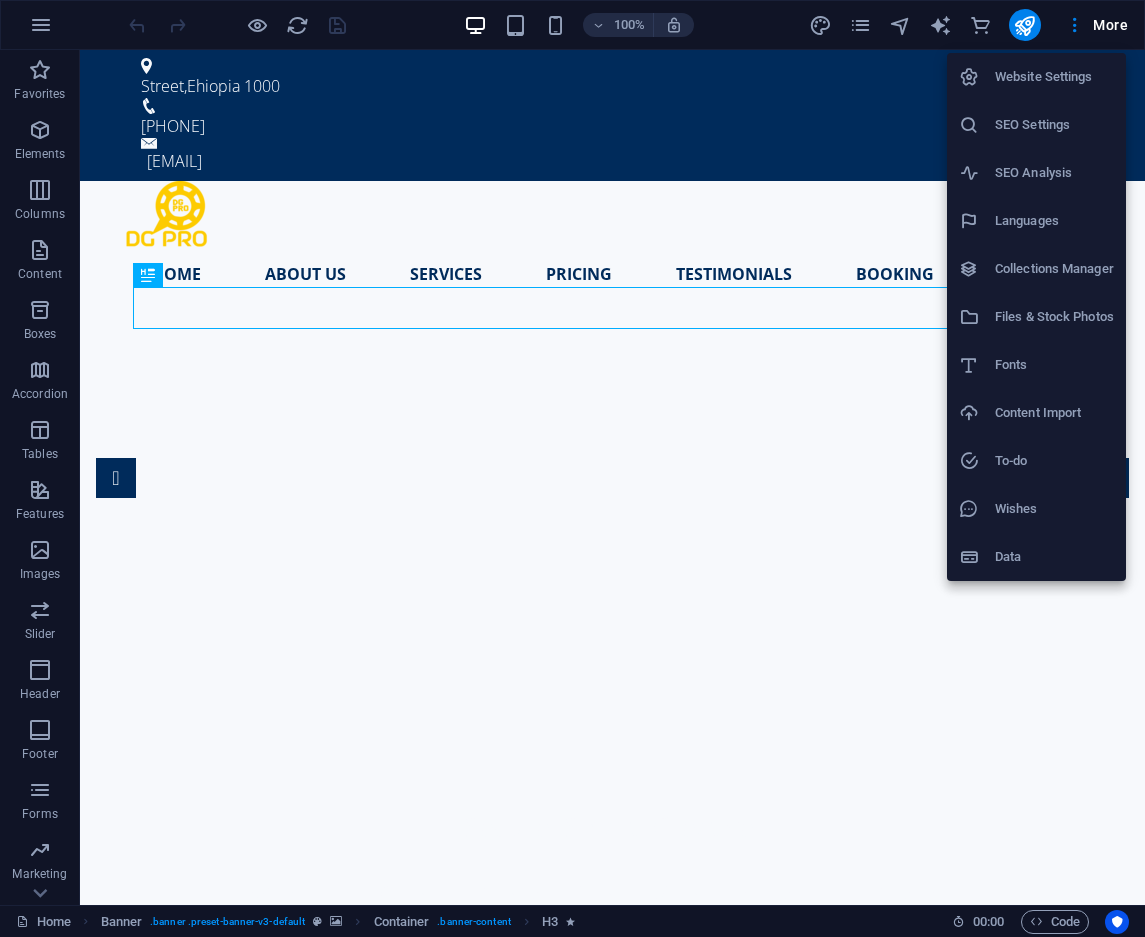 click on "Website Settings" at bounding box center [1054, 77] 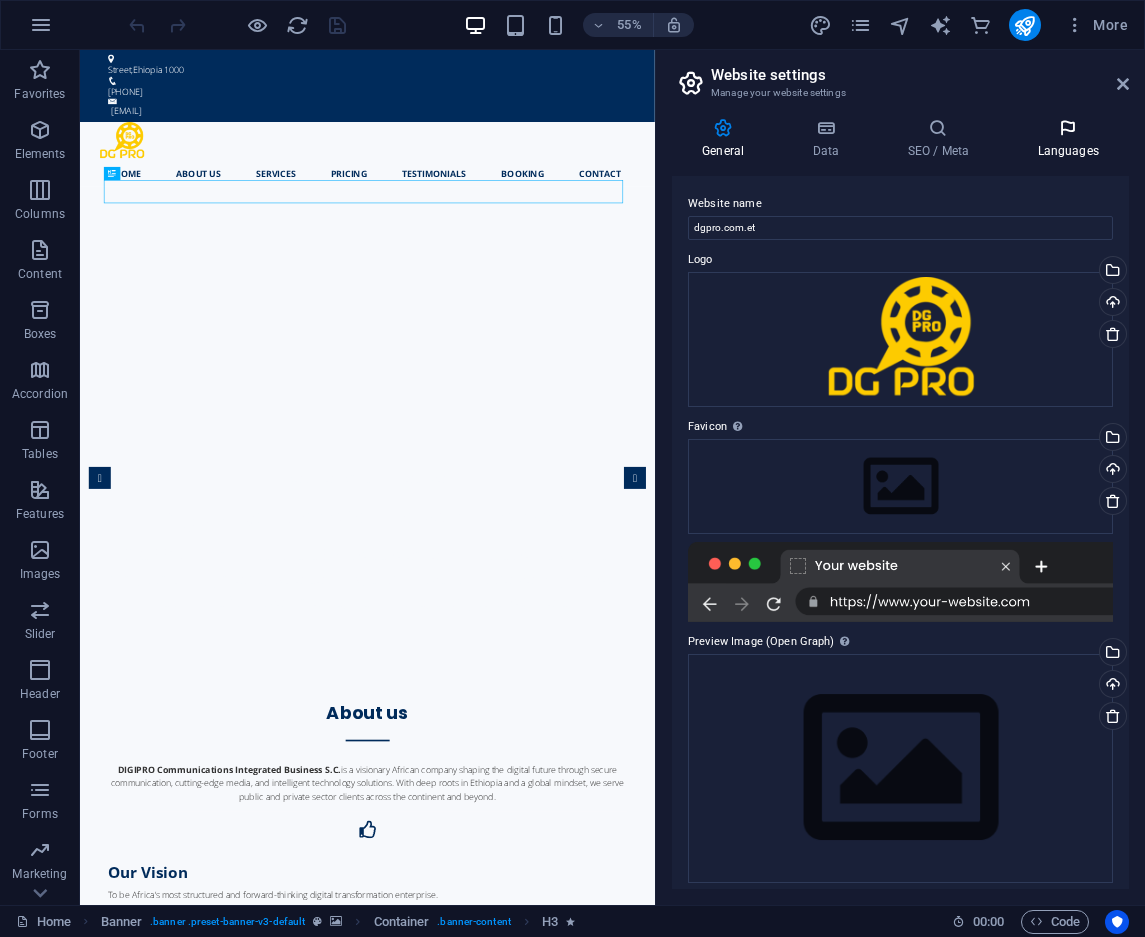 click at bounding box center [1068, 128] 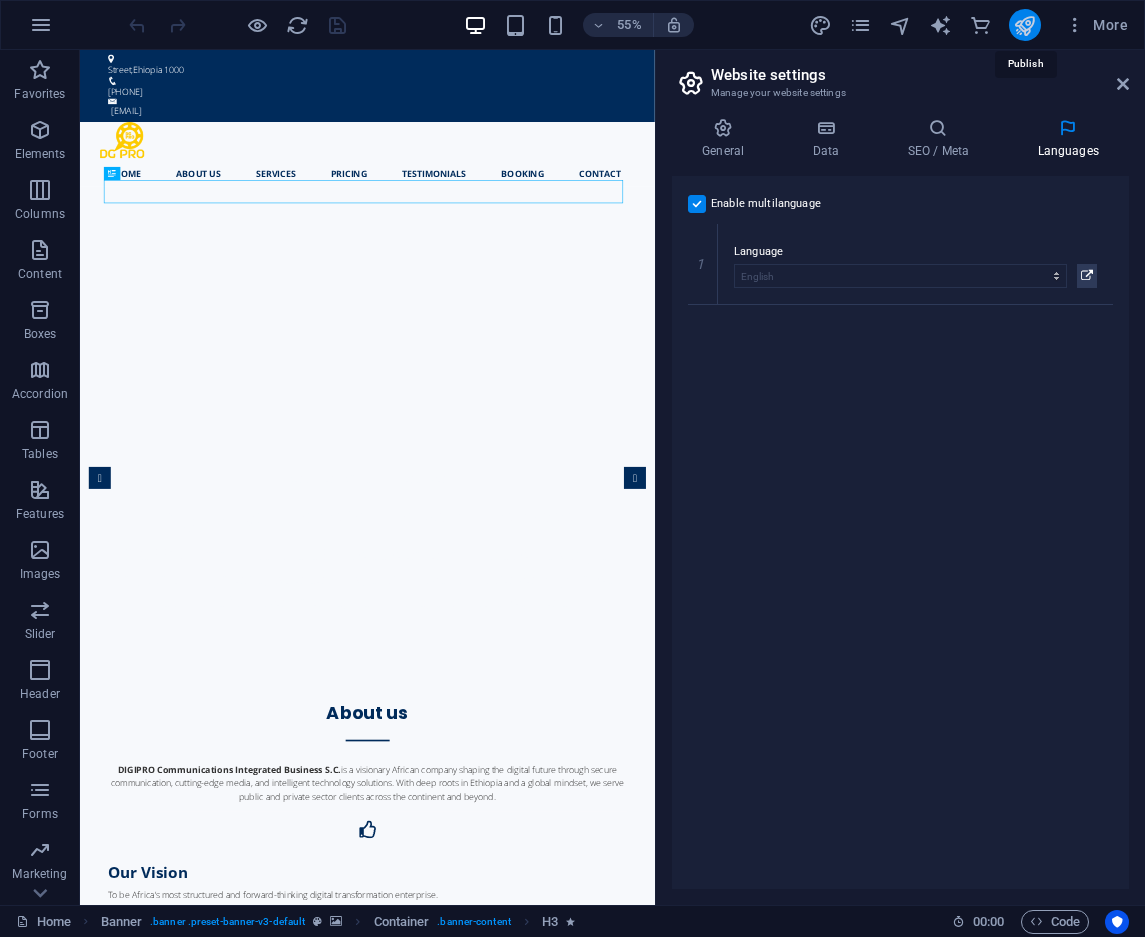 click at bounding box center [1024, 25] 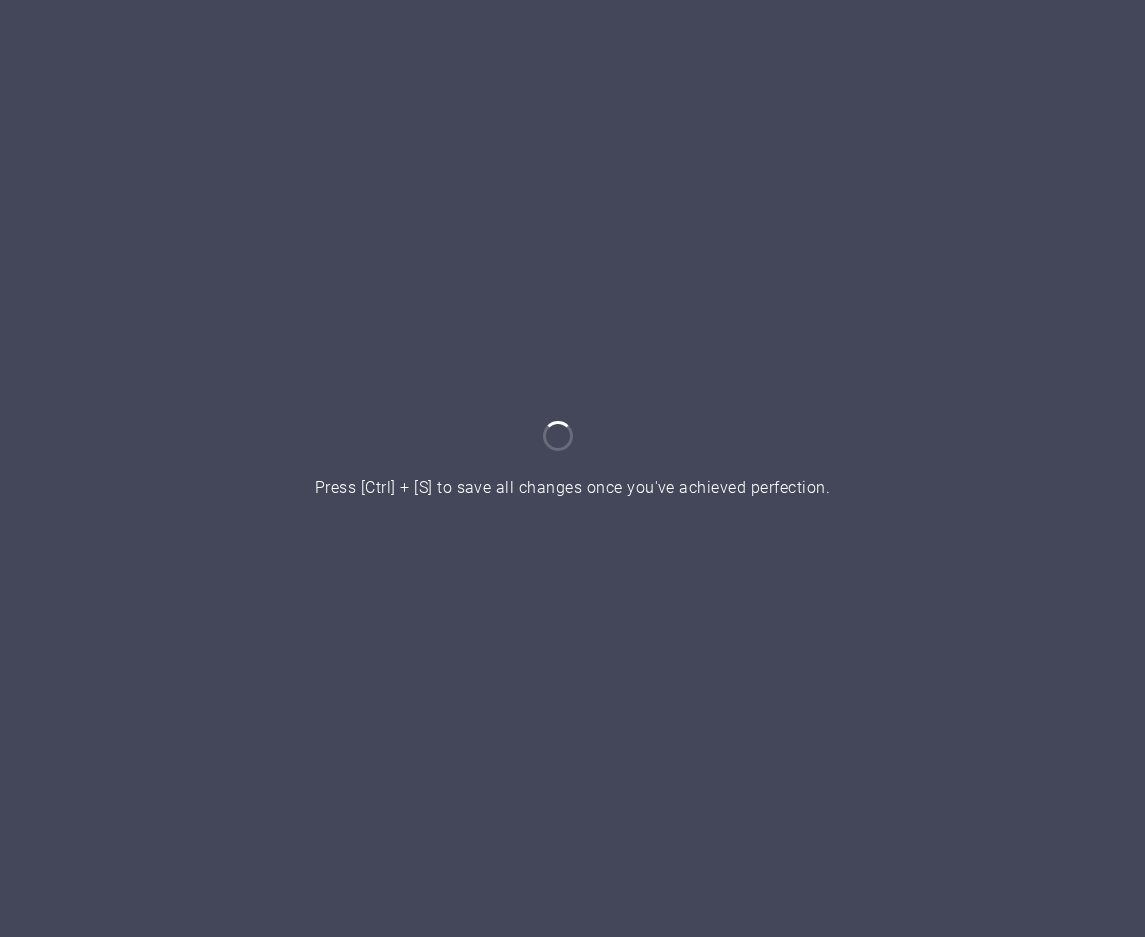 scroll, scrollTop: 0, scrollLeft: 0, axis: both 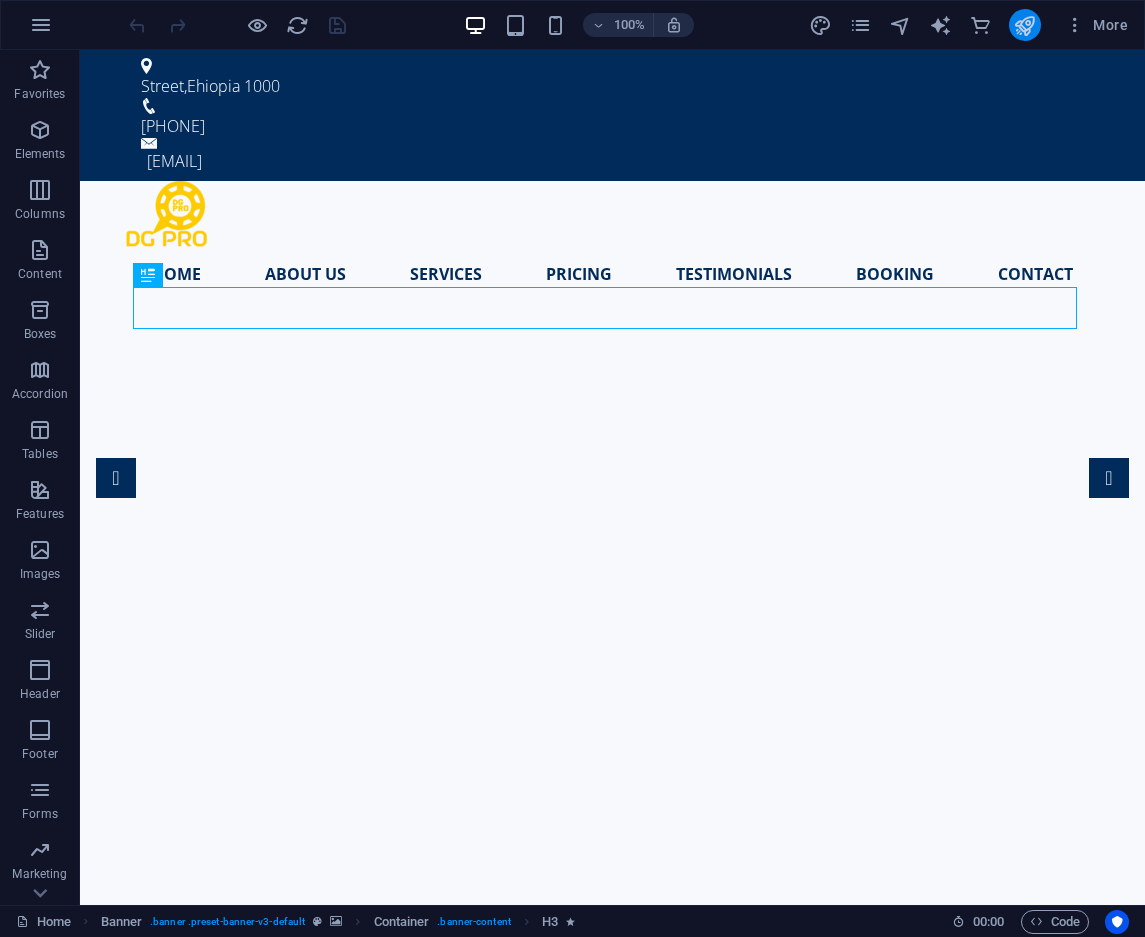 click at bounding box center [1024, 25] 